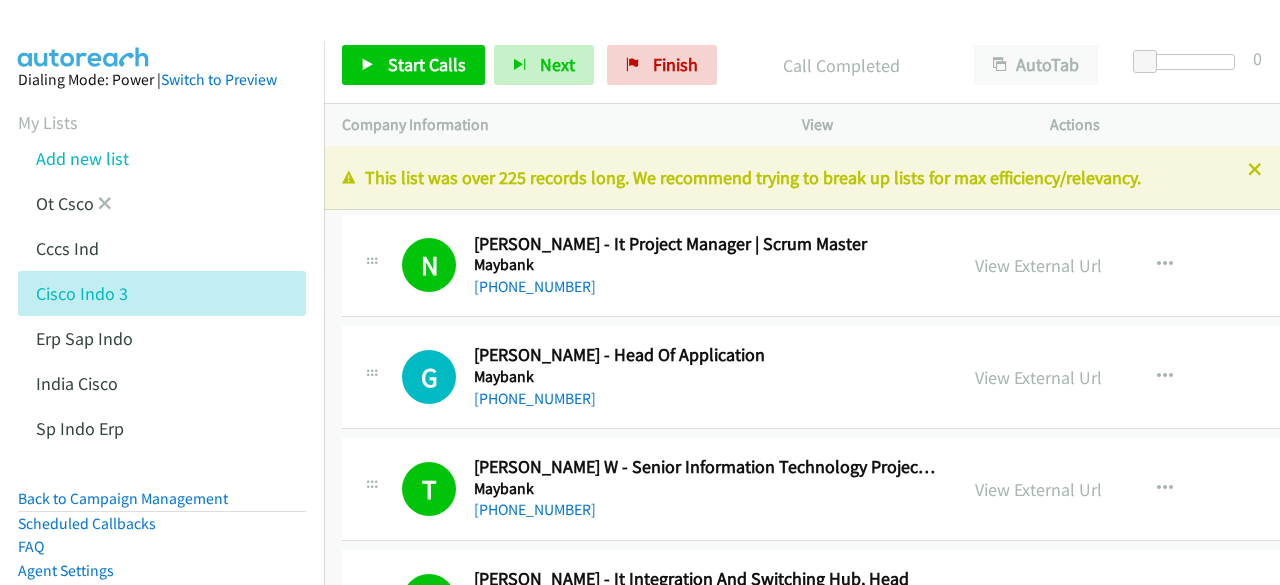 scroll, scrollTop: 0, scrollLeft: 0, axis: both 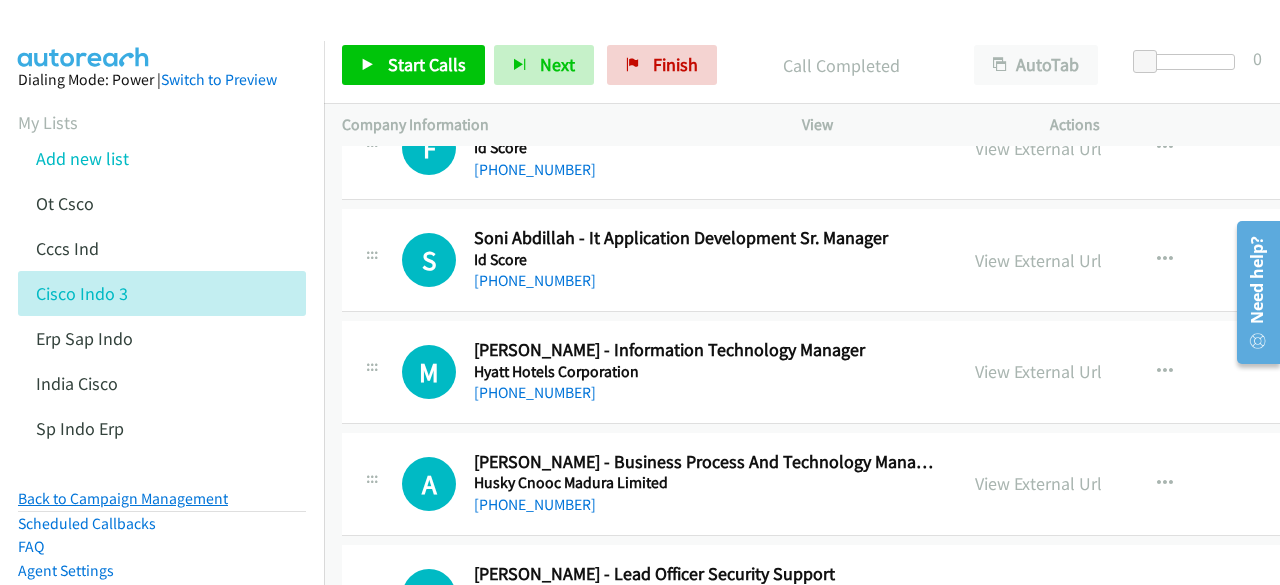 click on "Back to Campaign Management" at bounding box center [123, 498] 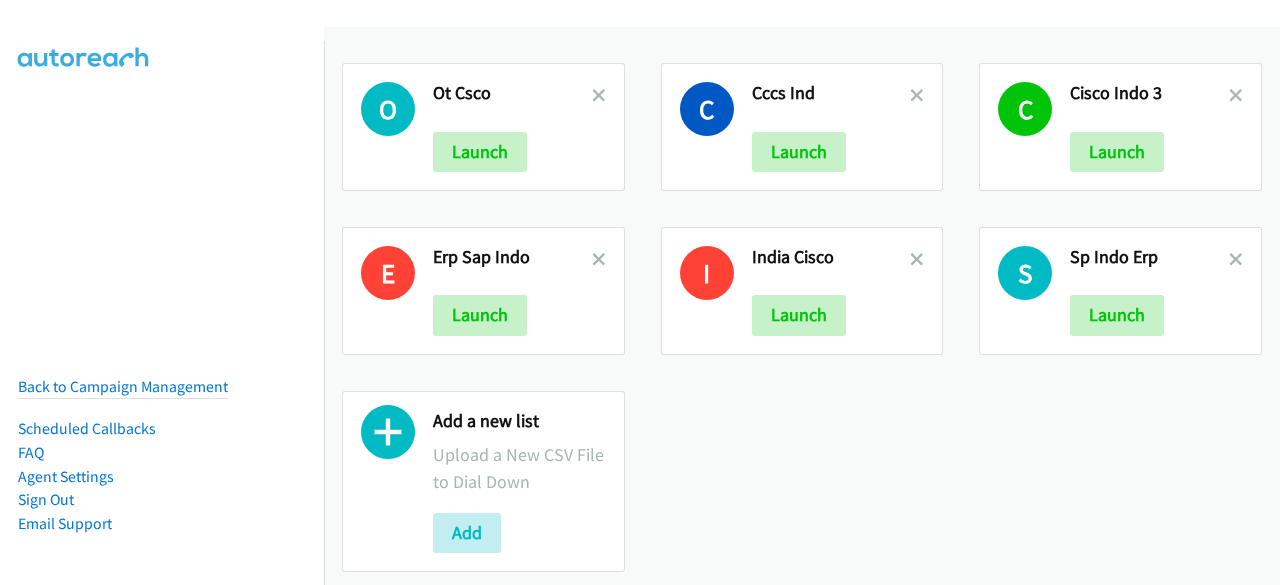 scroll, scrollTop: 0, scrollLeft: 0, axis: both 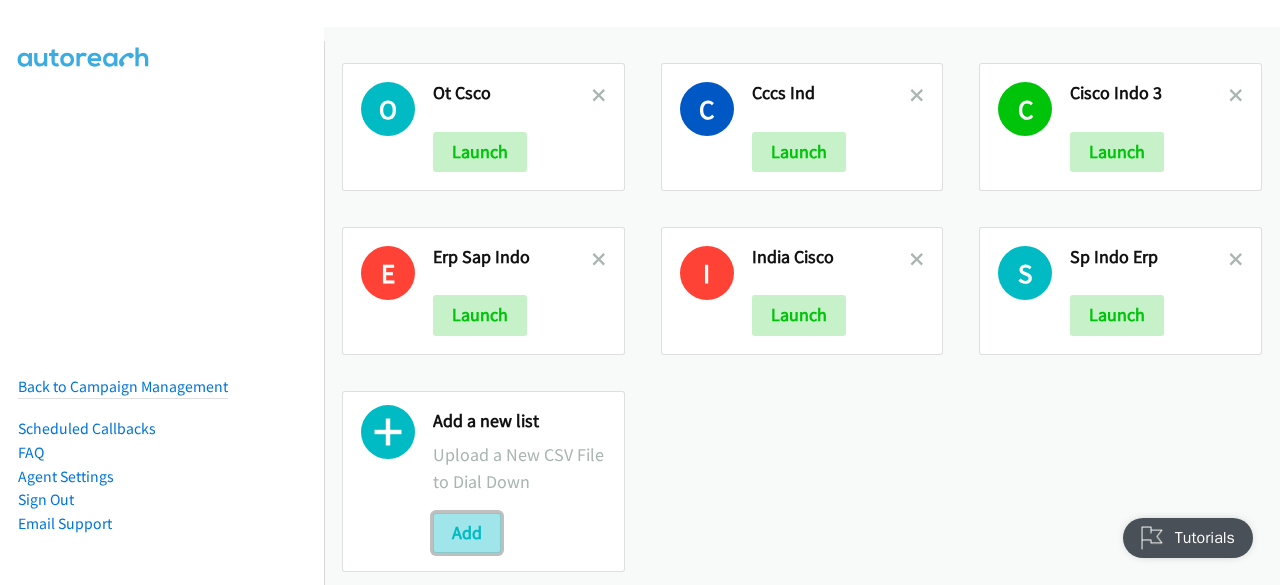 click on "Add" at bounding box center [467, 533] 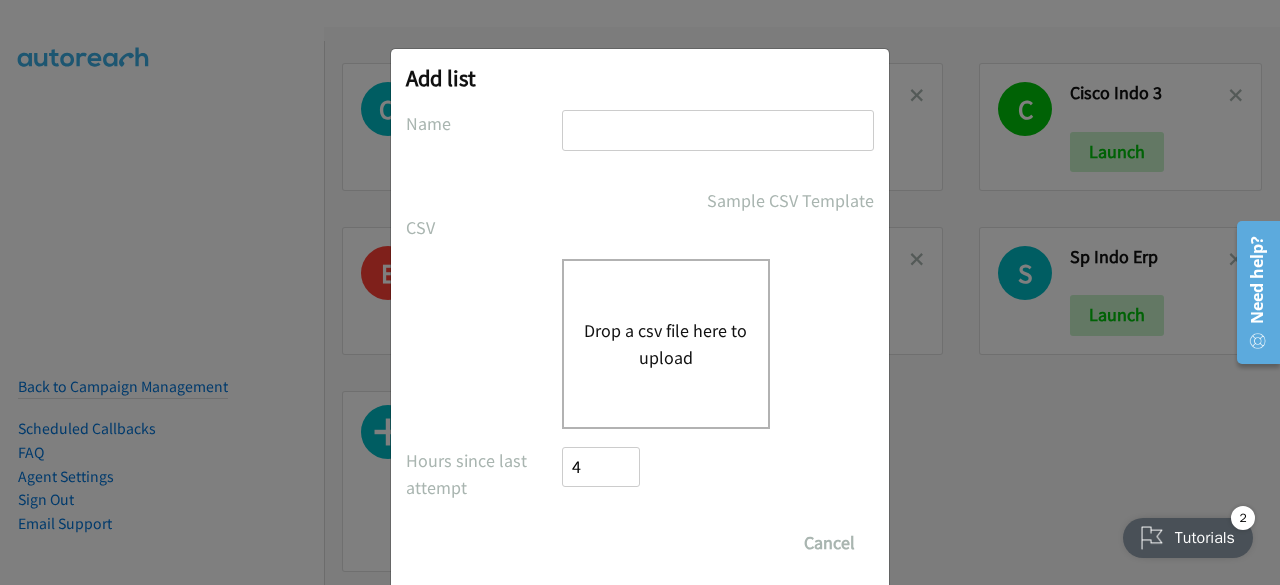 click at bounding box center (718, 130) 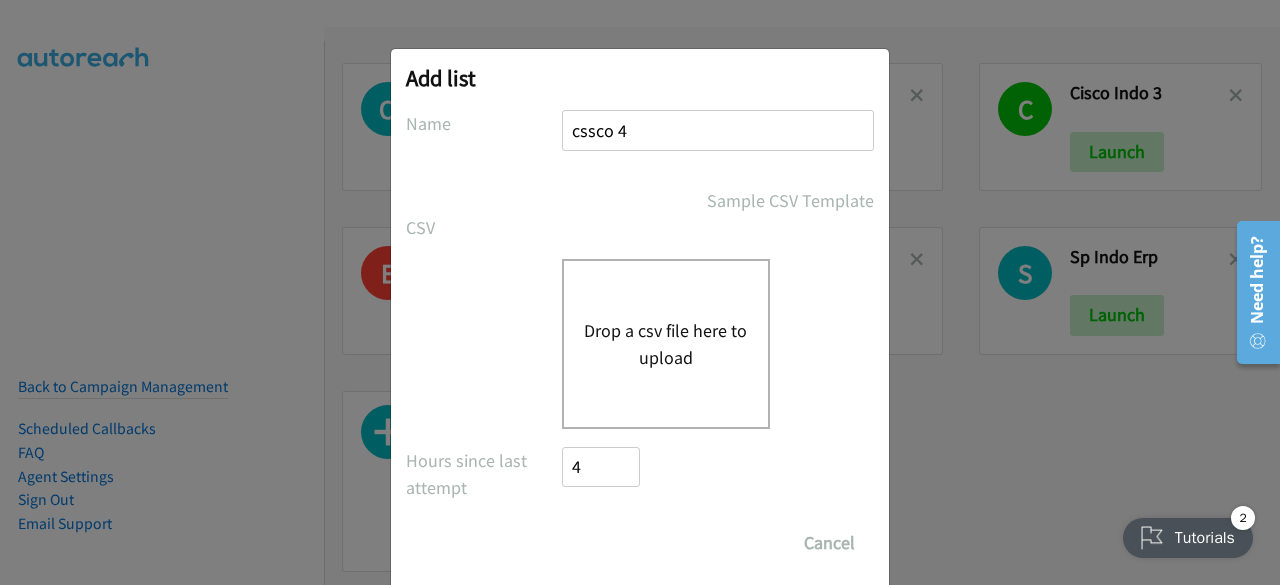 type on "cssco 4" 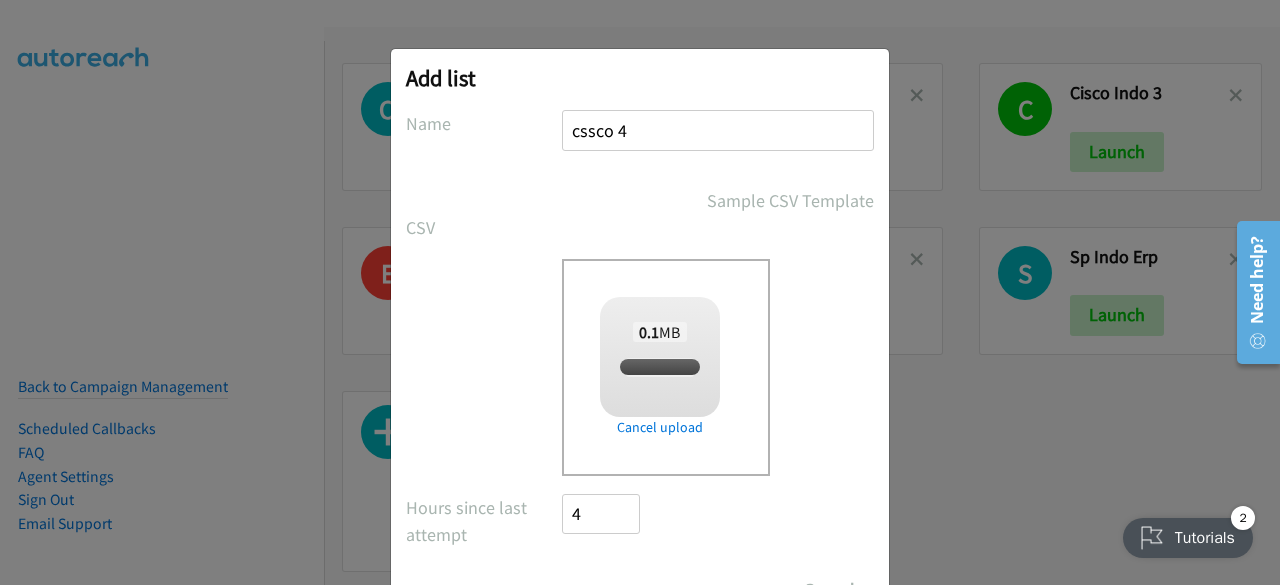 checkbox on "true" 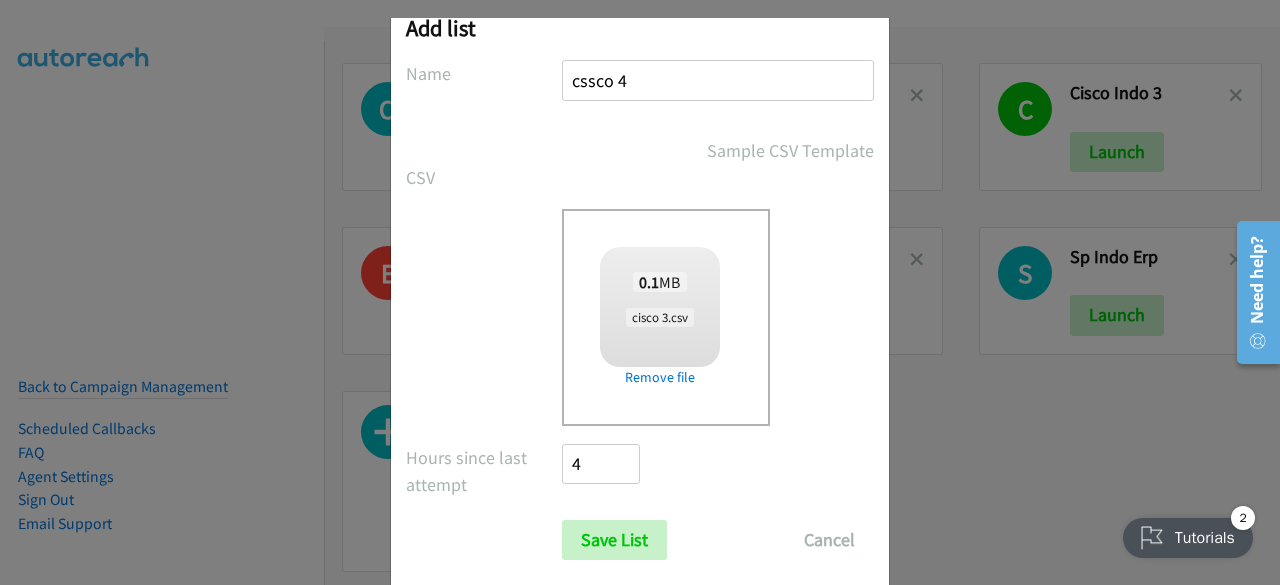 scroll, scrollTop: 88, scrollLeft: 0, axis: vertical 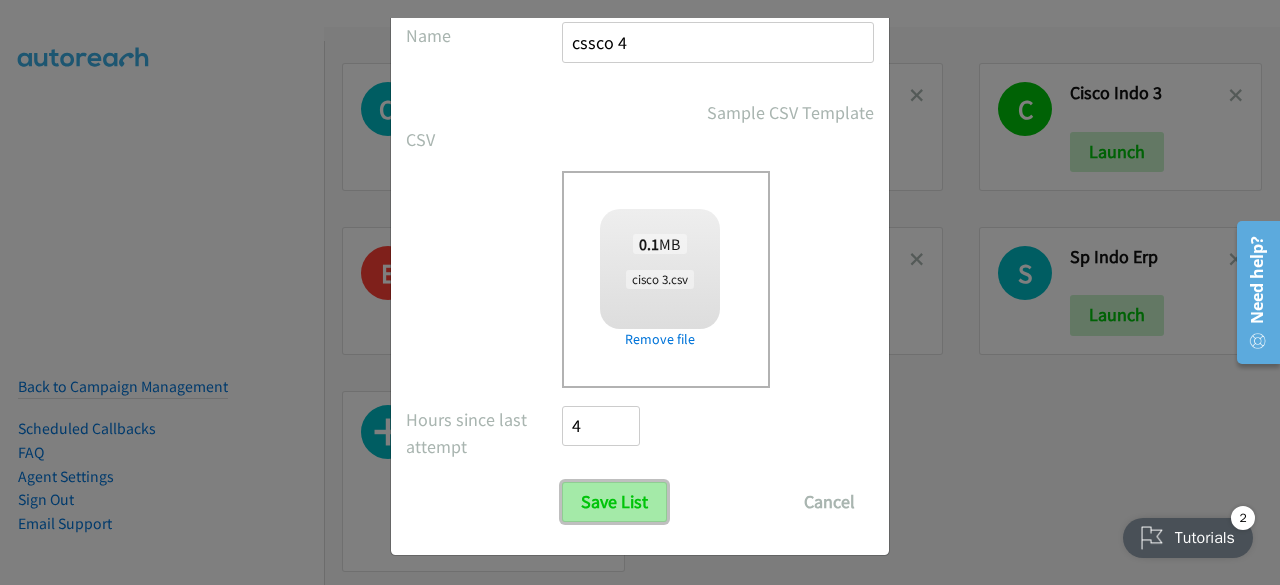 click on "Save List" at bounding box center [614, 502] 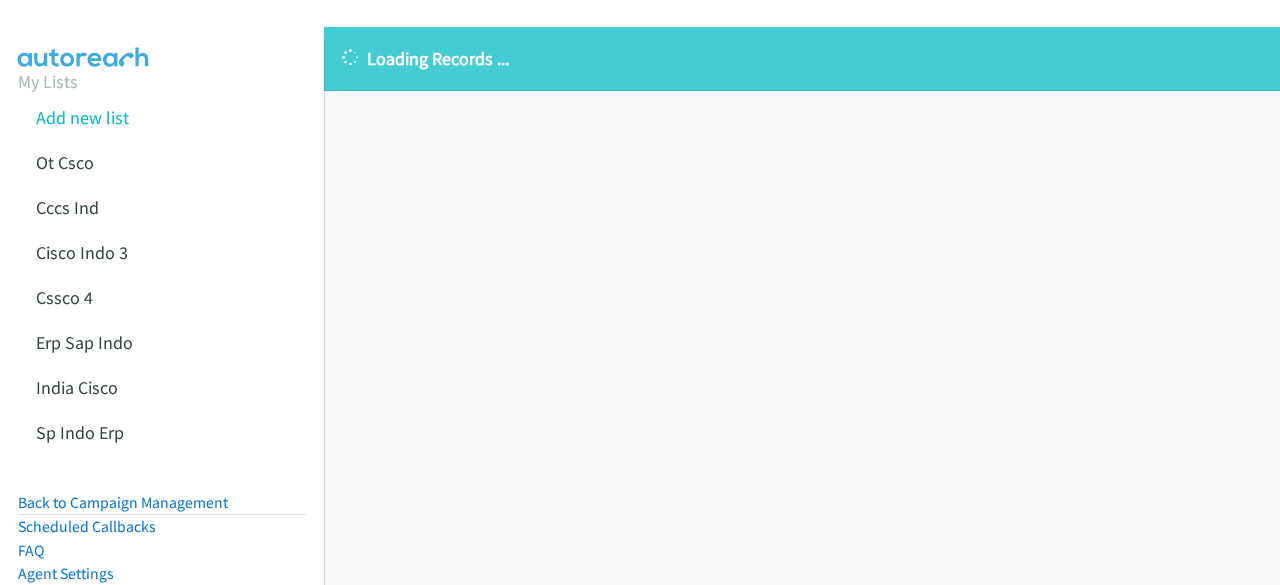 scroll, scrollTop: 0, scrollLeft: 0, axis: both 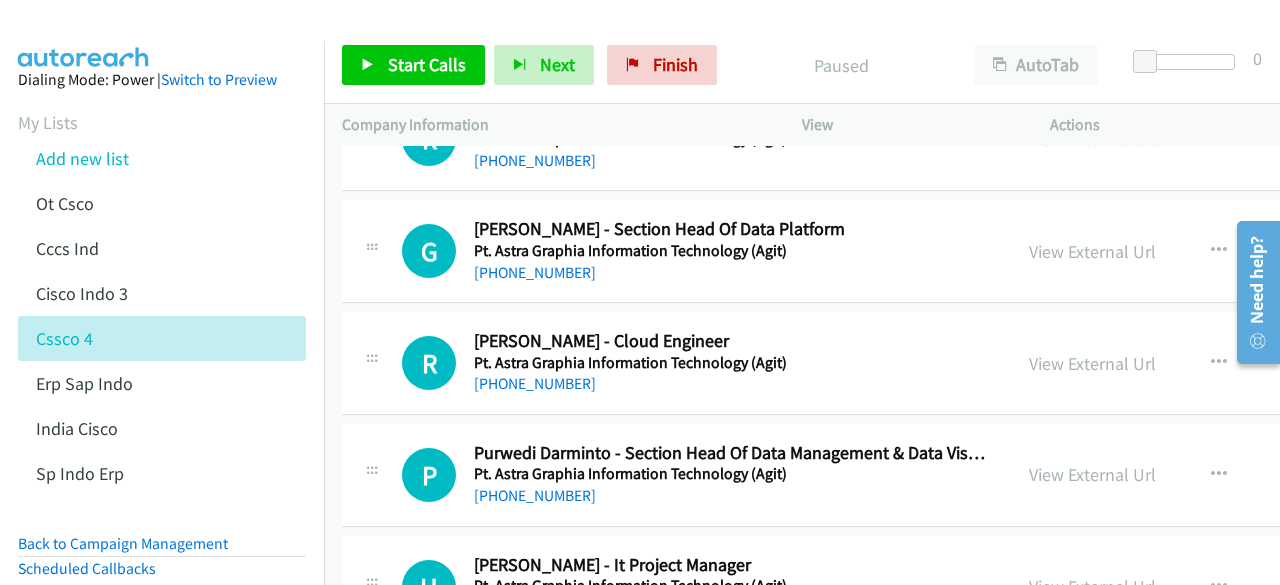 click on "View External Url" at bounding box center (1092, 698) 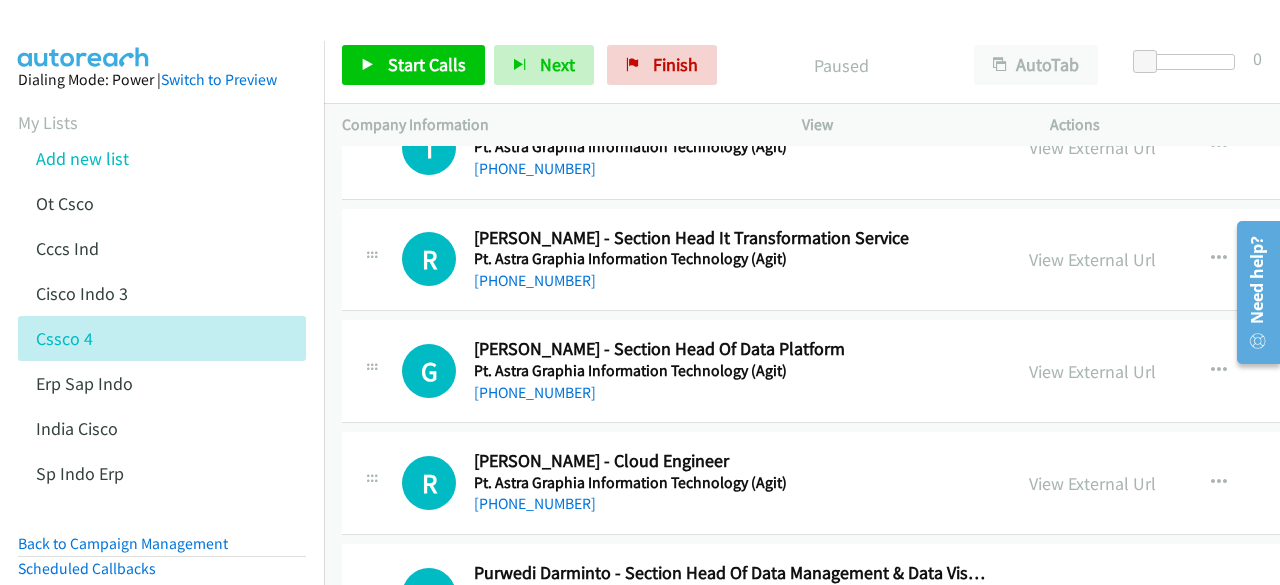 scroll, scrollTop: 64394, scrollLeft: 0, axis: vertical 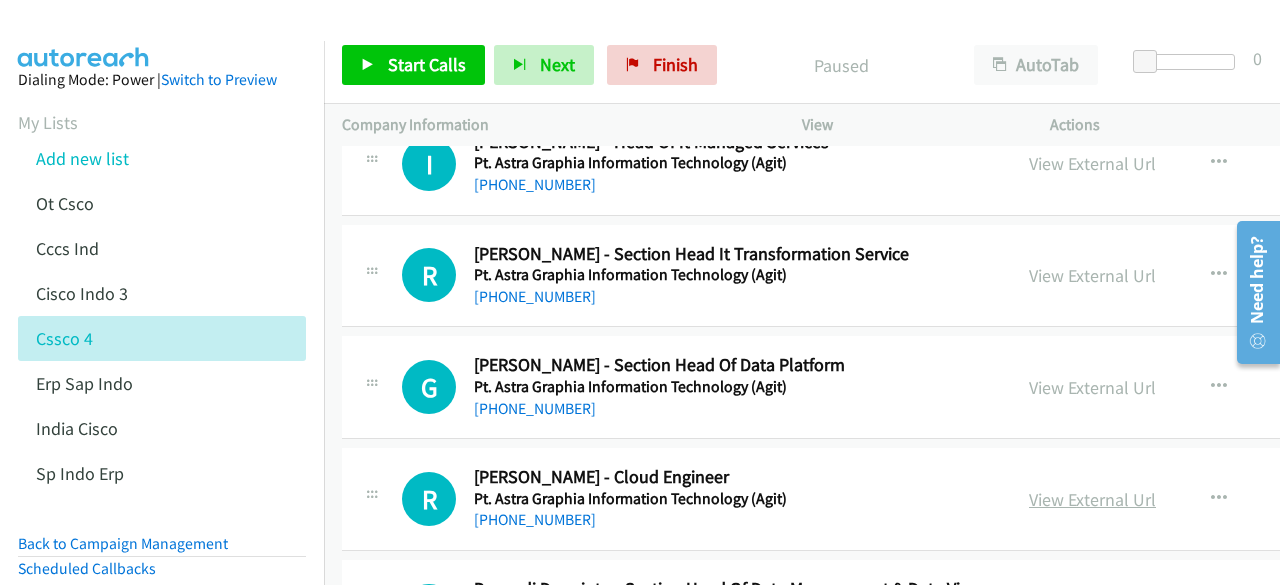 click on "View External Url" at bounding box center [1092, 499] 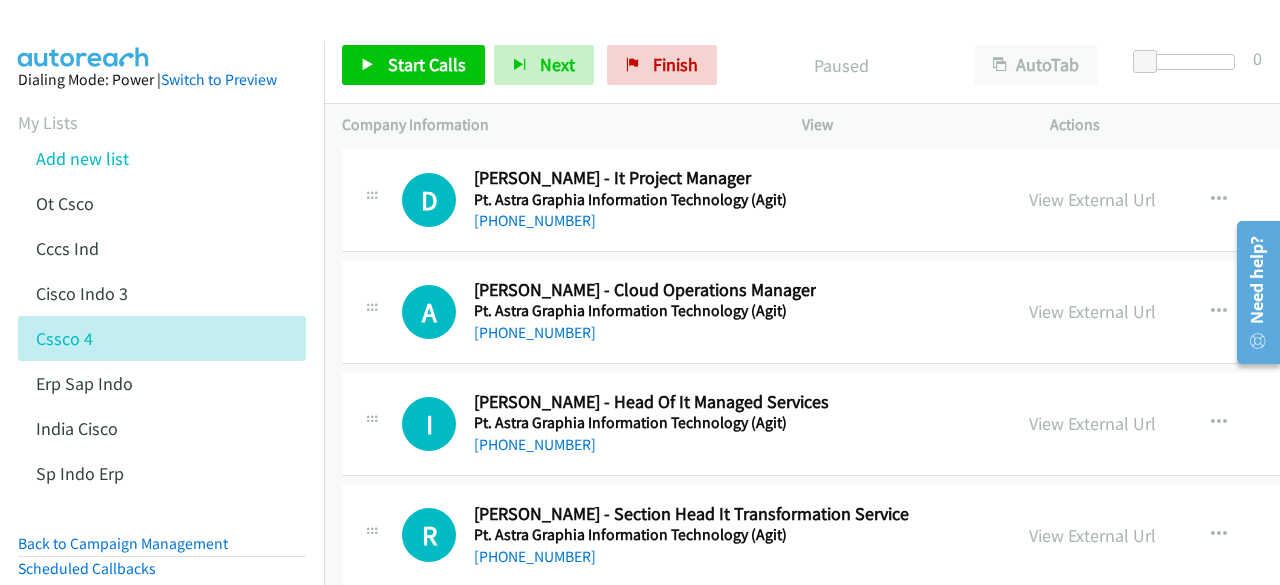 scroll, scrollTop: 64134, scrollLeft: 0, axis: vertical 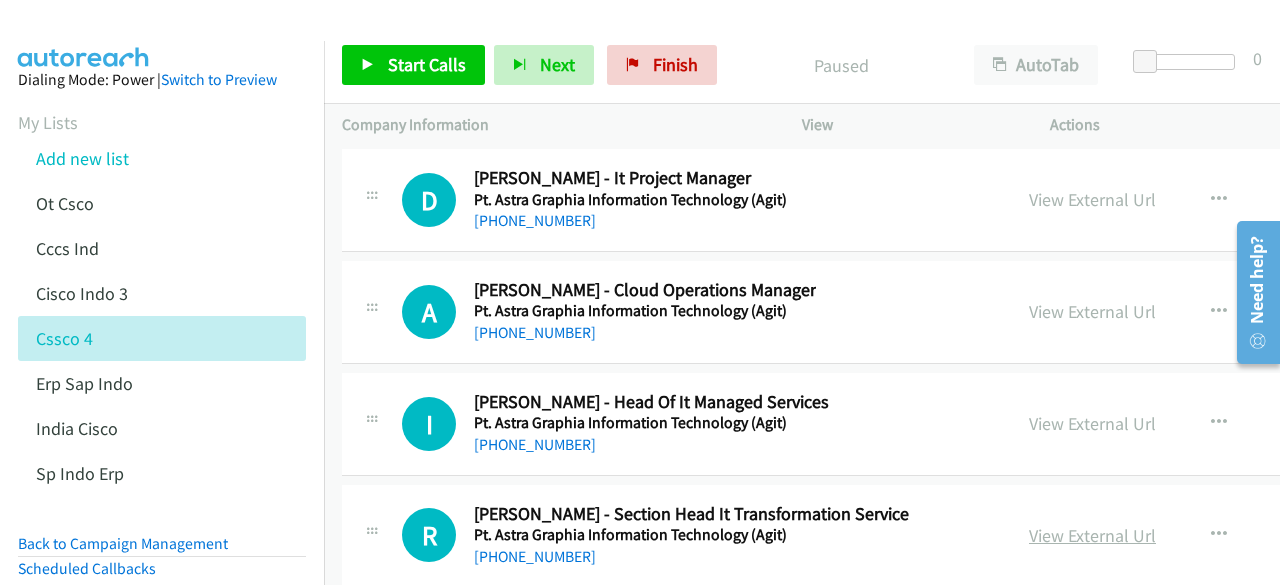 click on "View External Url" at bounding box center [1092, 535] 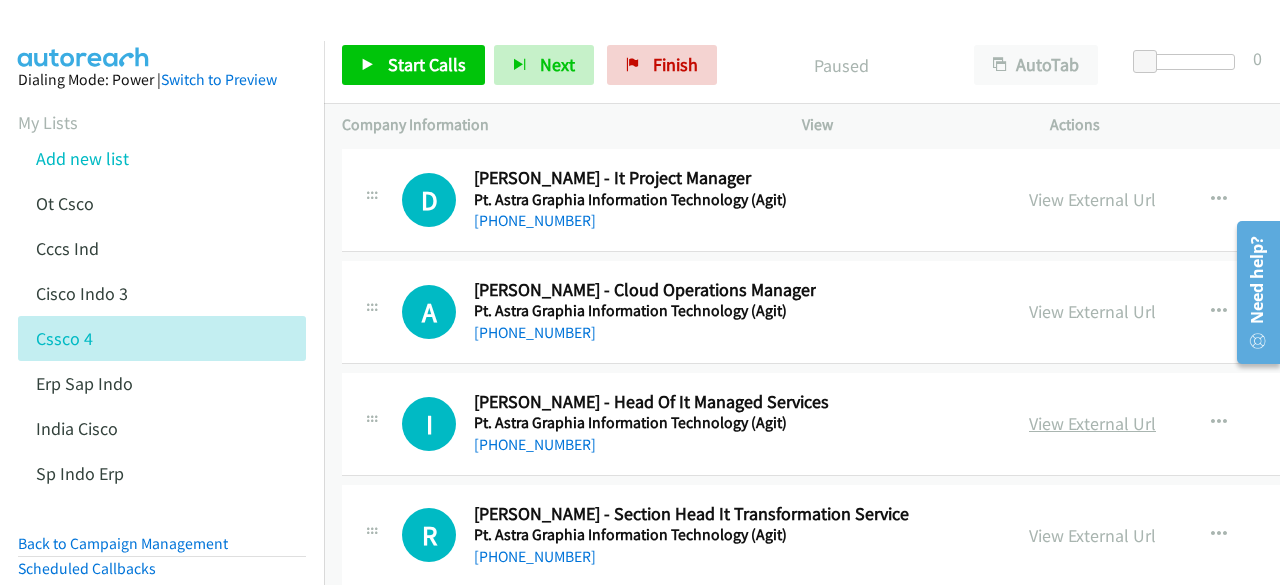 click on "View External Url" at bounding box center [1092, 423] 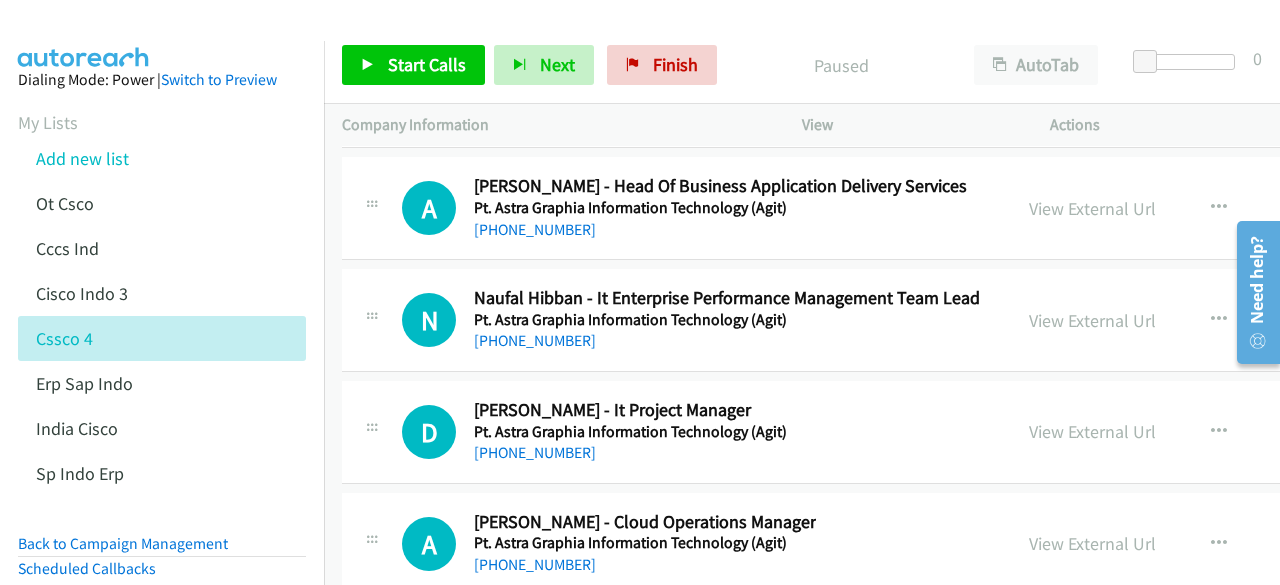 scroll, scrollTop: 63870, scrollLeft: 0, axis: vertical 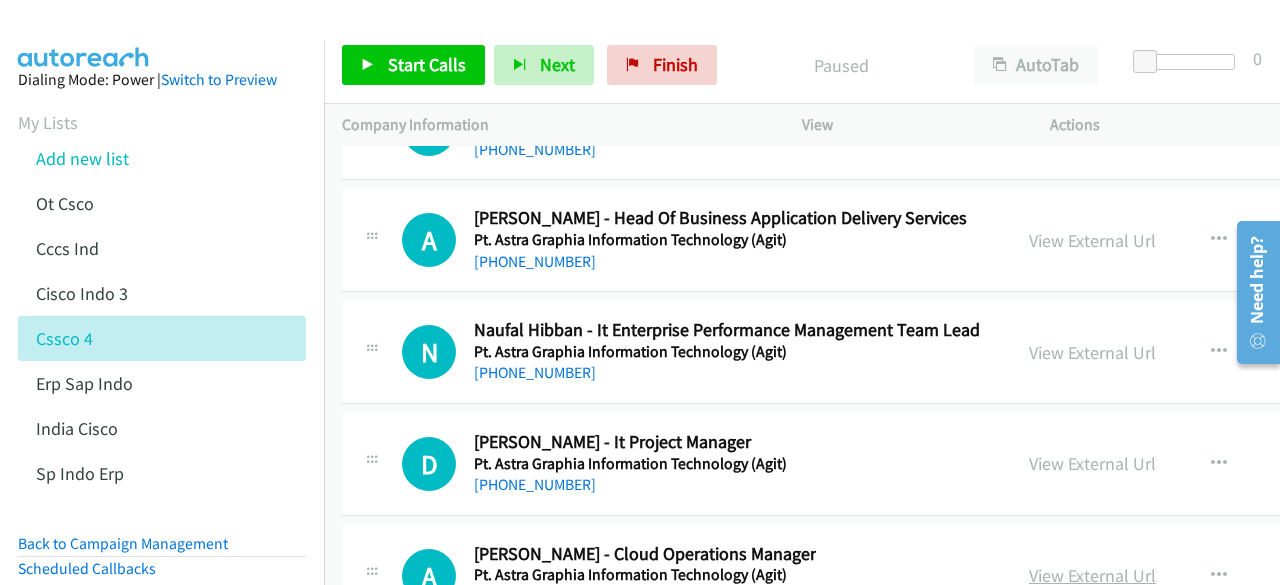 click on "View External Url" at bounding box center [1092, 575] 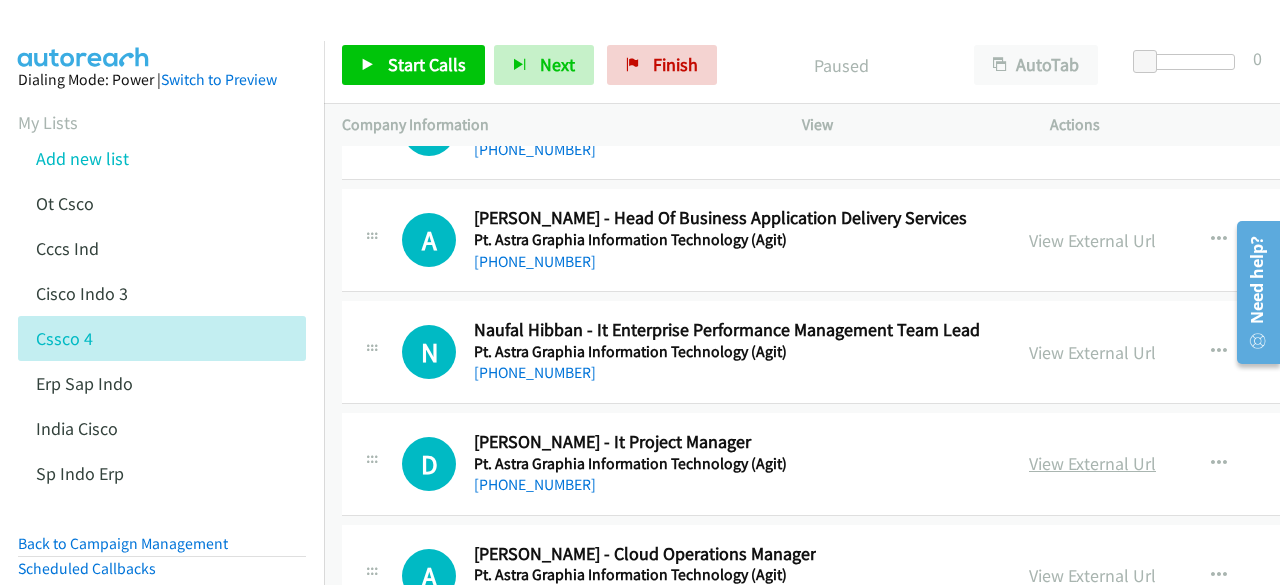 click on "View External Url" at bounding box center [1092, 463] 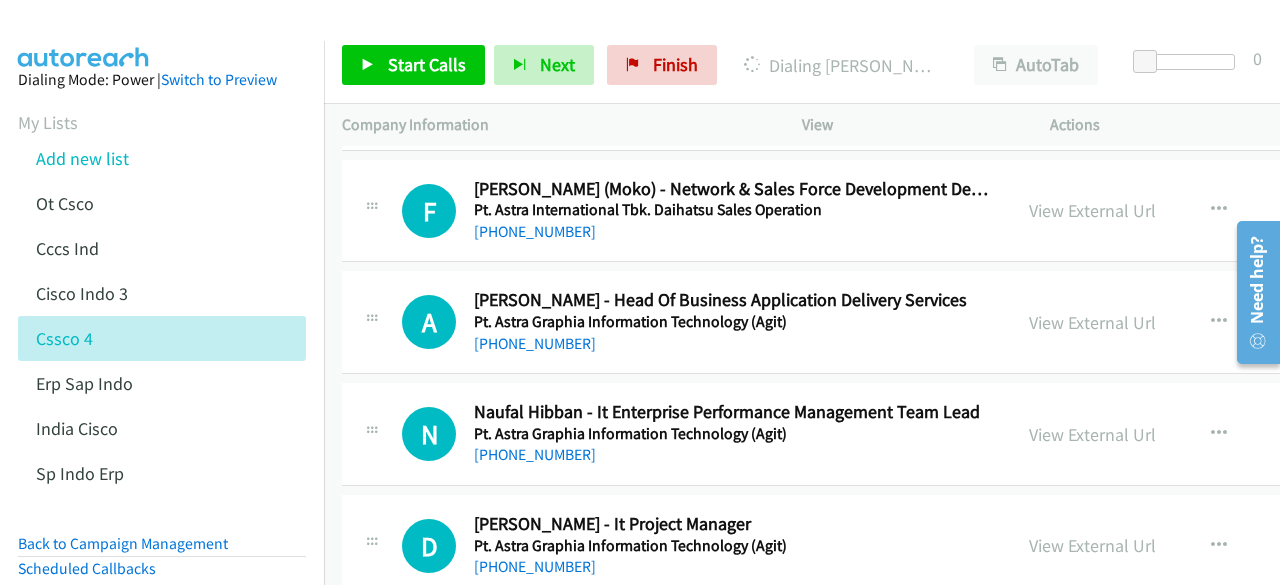 scroll, scrollTop: 63770, scrollLeft: 0, axis: vertical 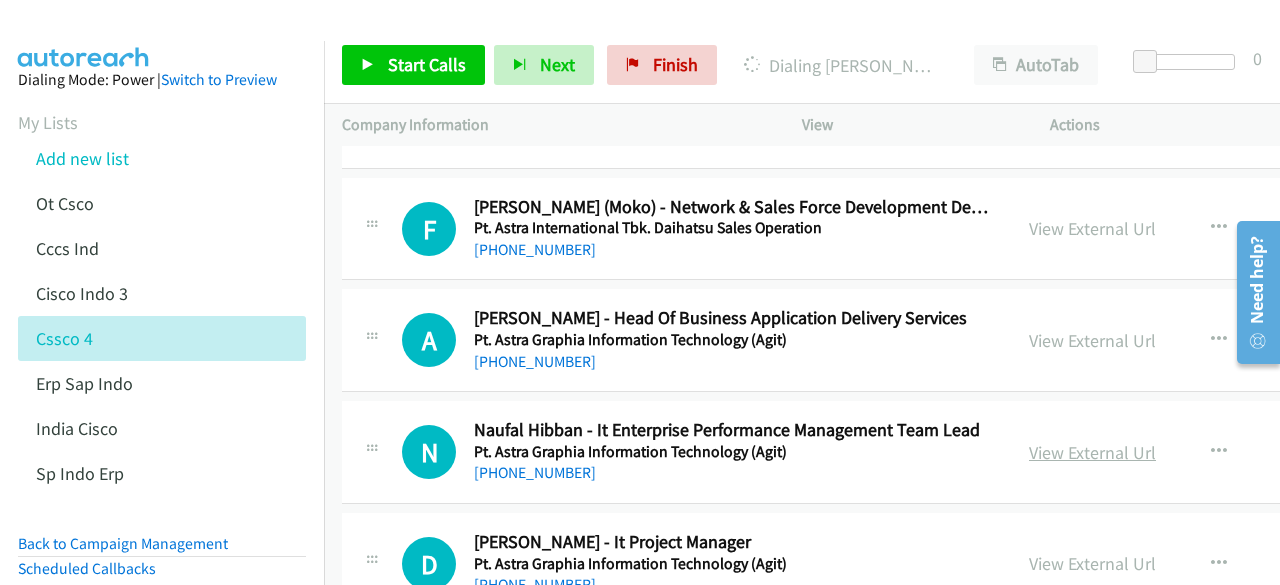 click on "View External Url" at bounding box center (1092, 452) 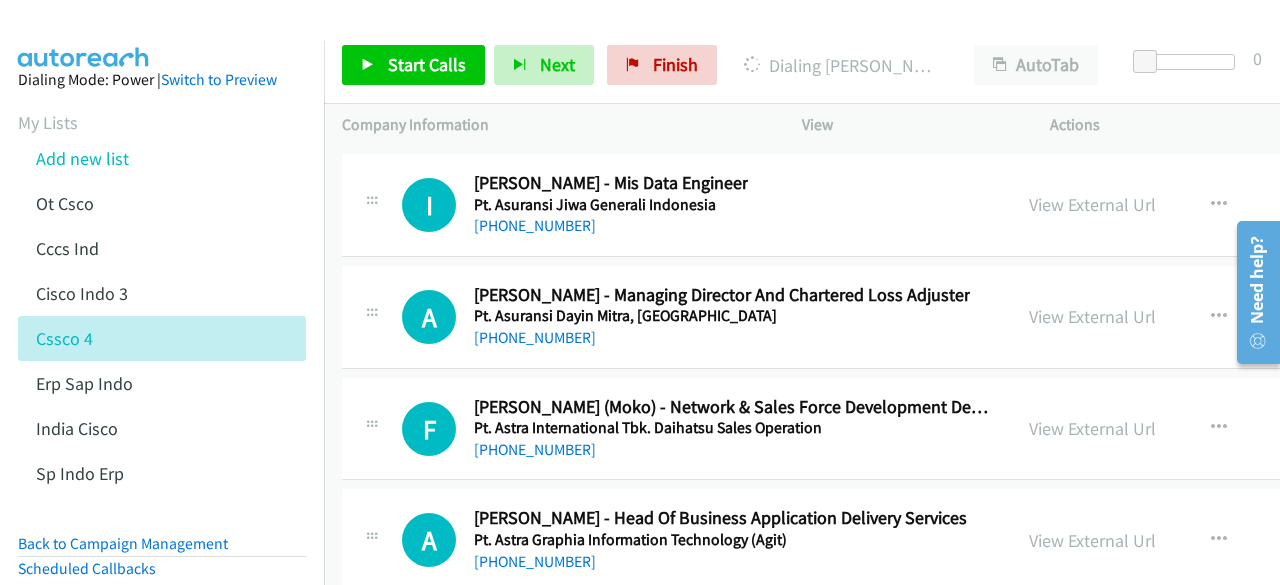 scroll, scrollTop: 63470, scrollLeft: 0, axis: vertical 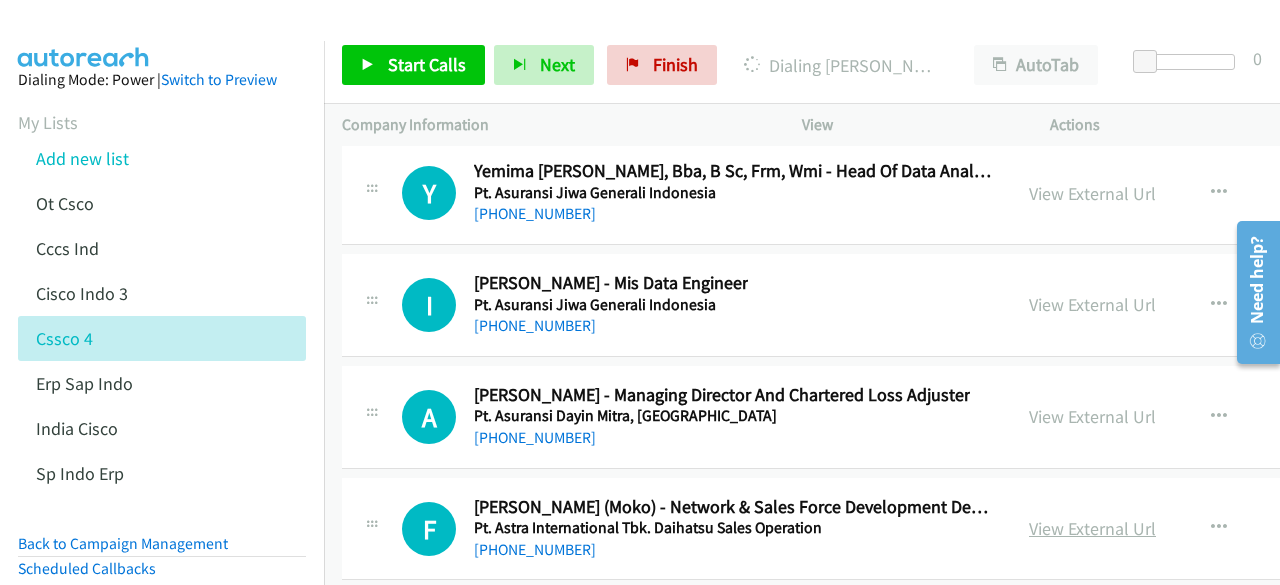 click on "View External Url" at bounding box center (1092, 528) 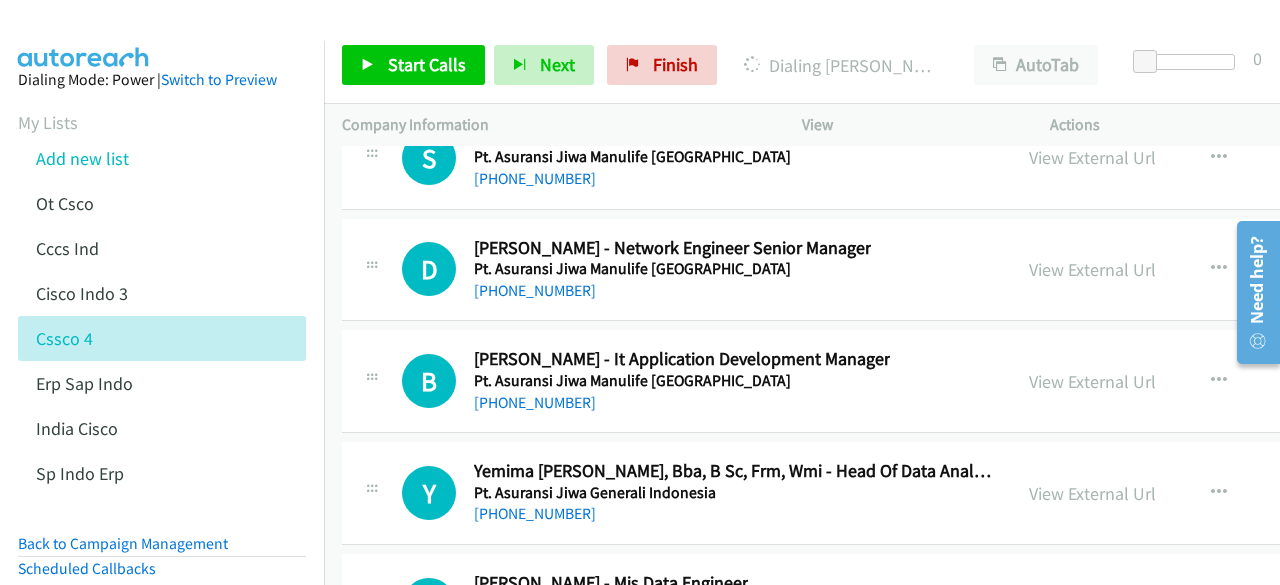 scroll, scrollTop: 63070, scrollLeft: 0, axis: vertical 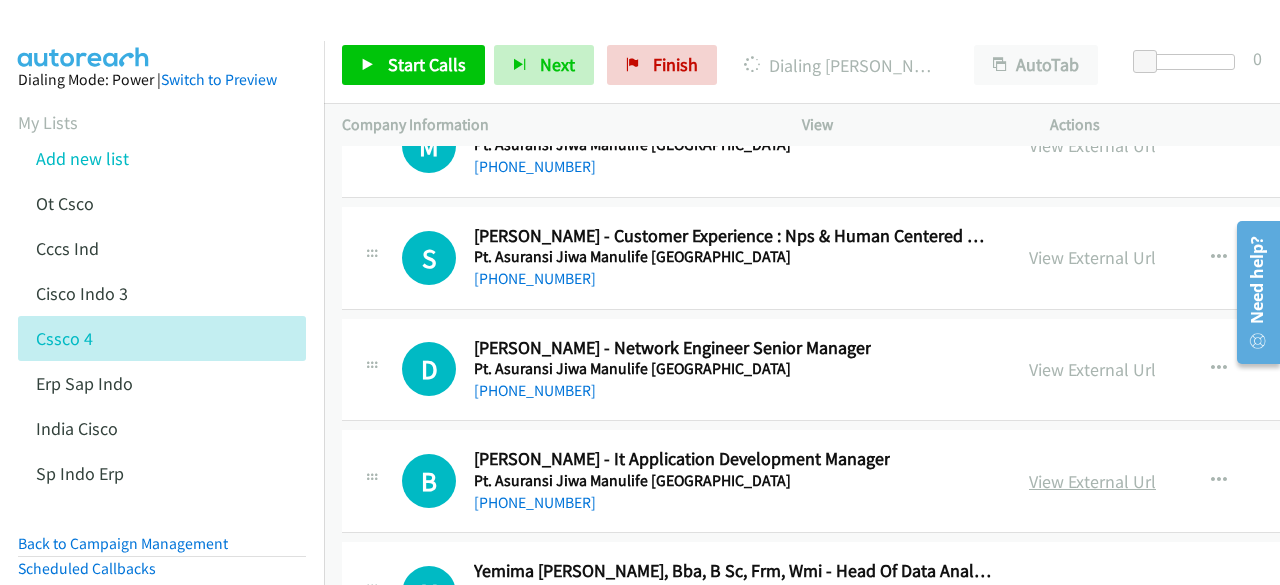 click on "View External Url" at bounding box center (1092, 481) 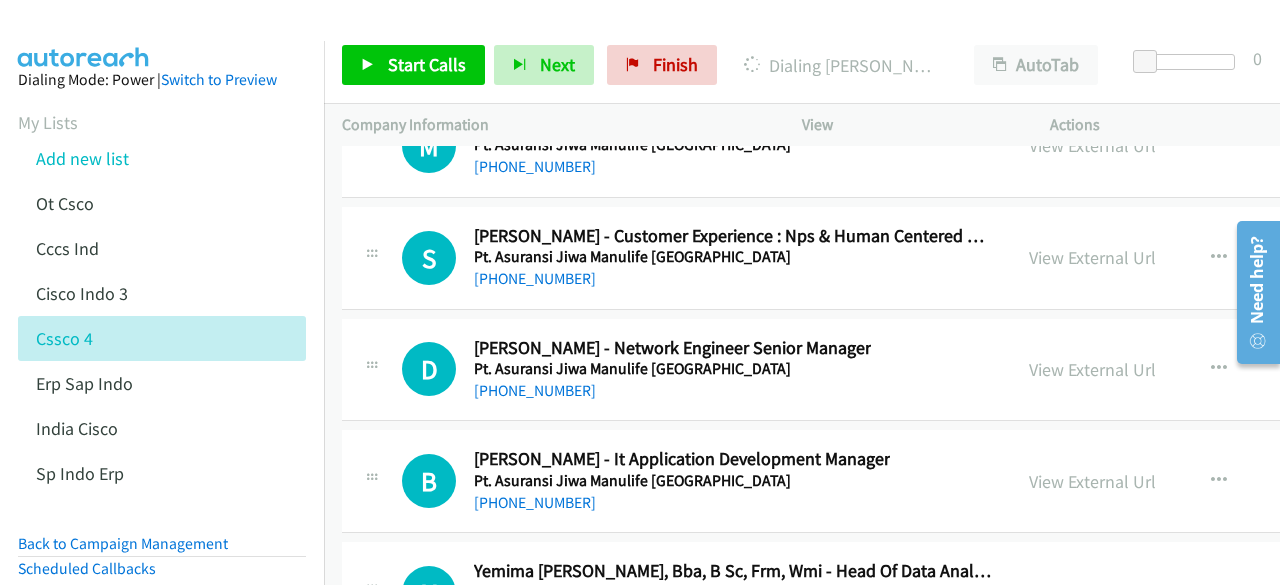 scroll, scrollTop: 62970, scrollLeft: 0, axis: vertical 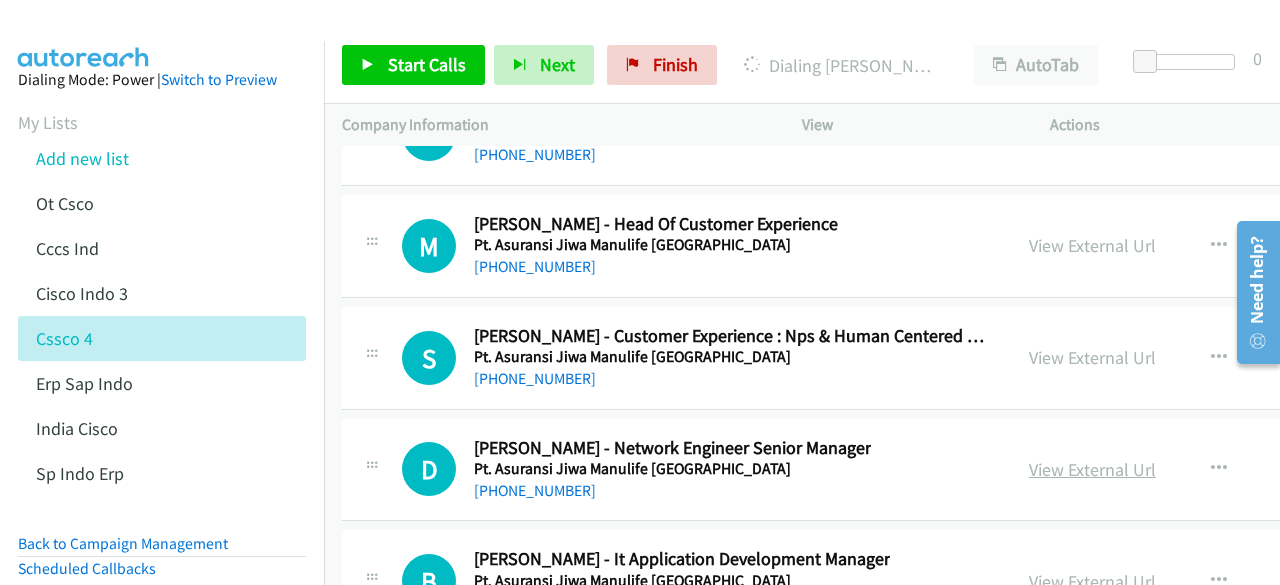 click on "View External Url" at bounding box center [1092, 469] 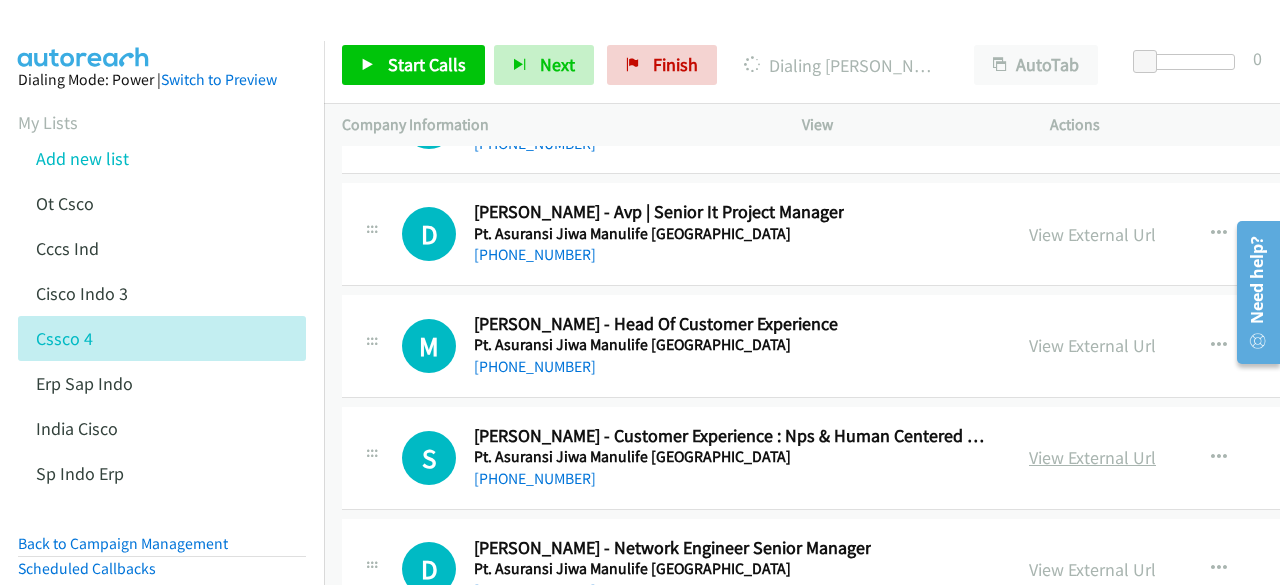 scroll, scrollTop: 62770, scrollLeft: 0, axis: vertical 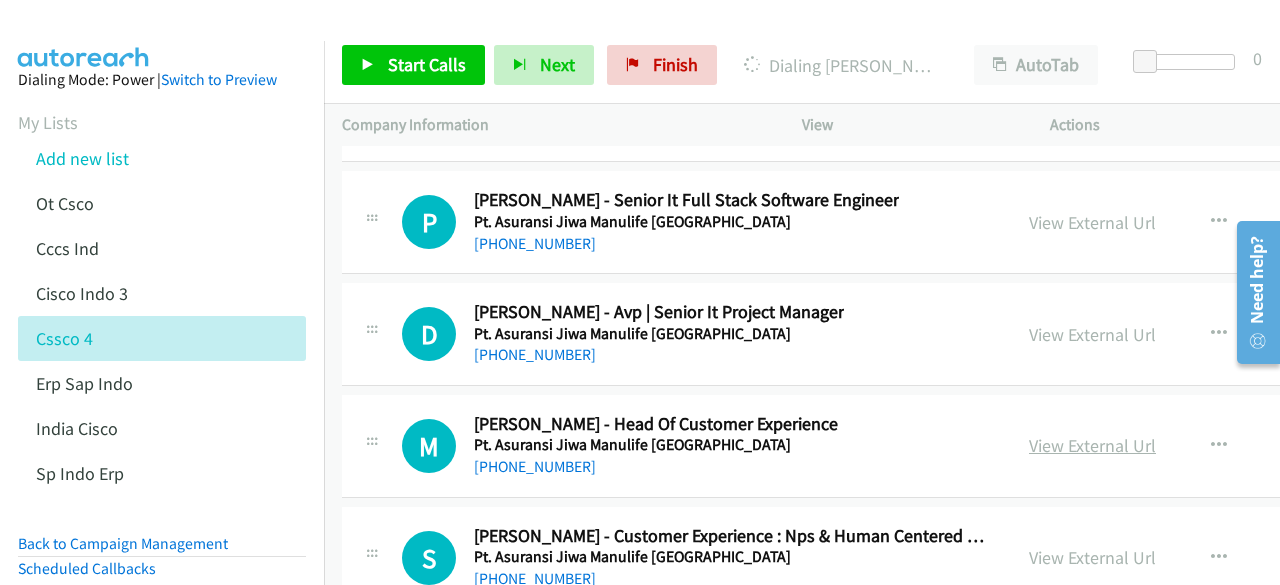 click on "View External Url" at bounding box center [1092, 445] 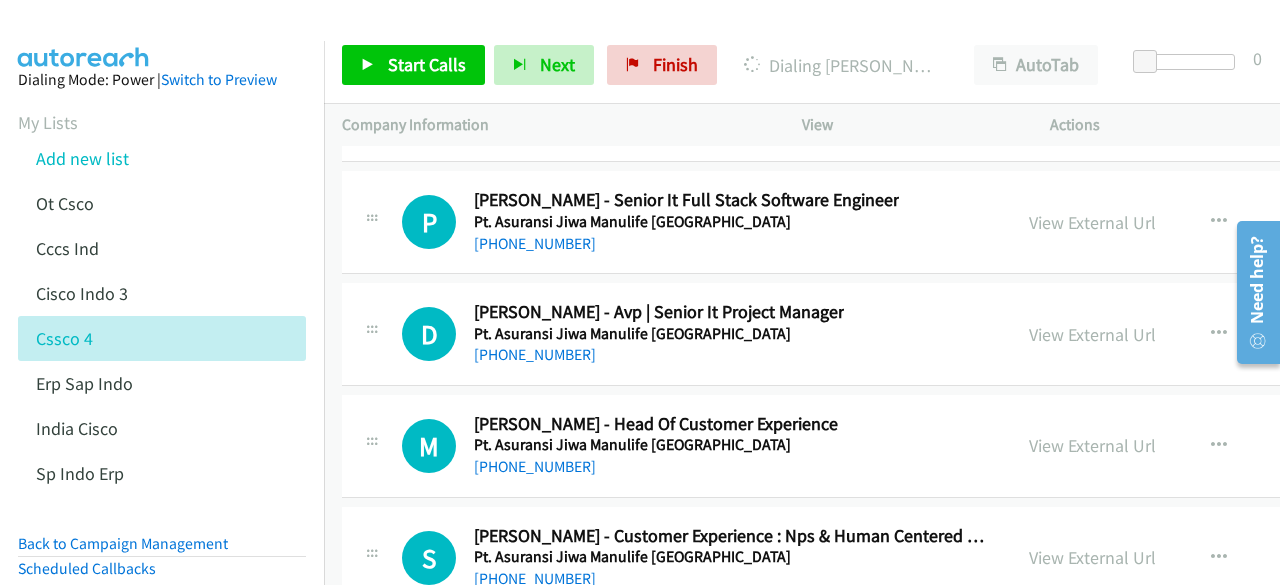 drag, startPoint x: 1089, startPoint y: 371, endPoint x: 244, endPoint y: 2, distance: 922.0553 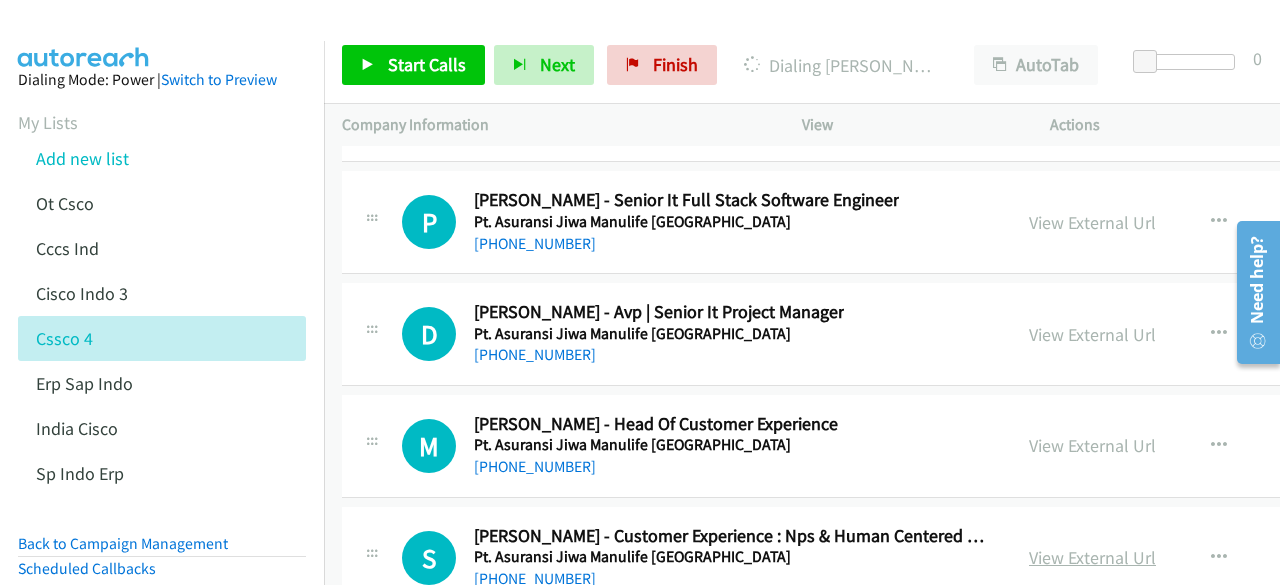 click on "View External Url" at bounding box center [1092, 557] 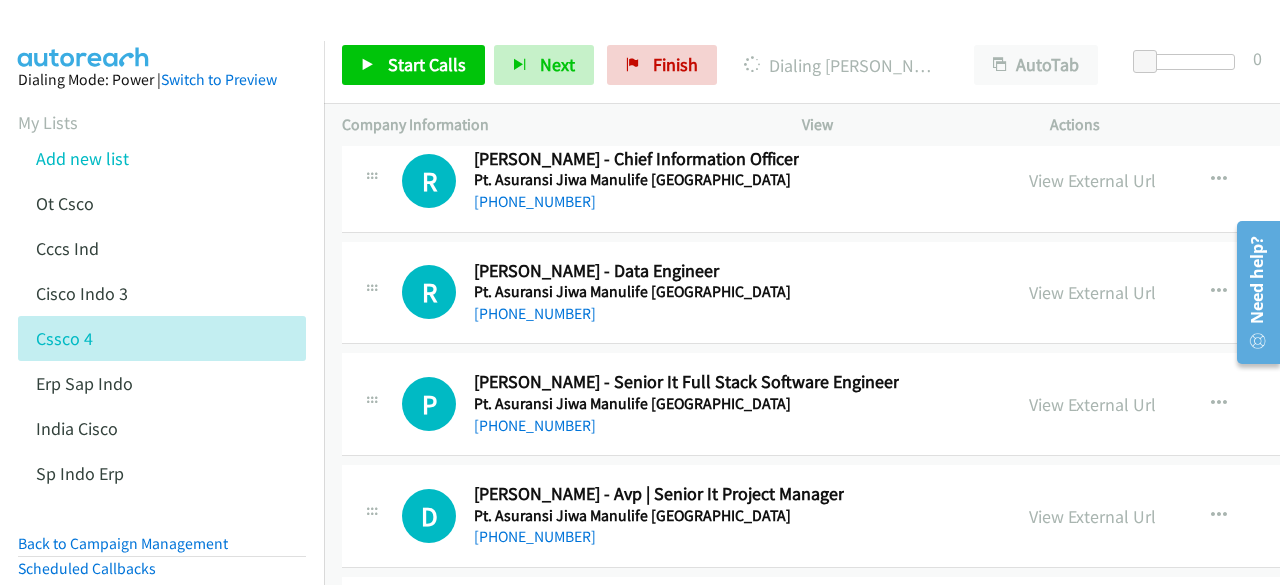 scroll, scrollTop: 62570, scrollLeft: 0, axis: vertical 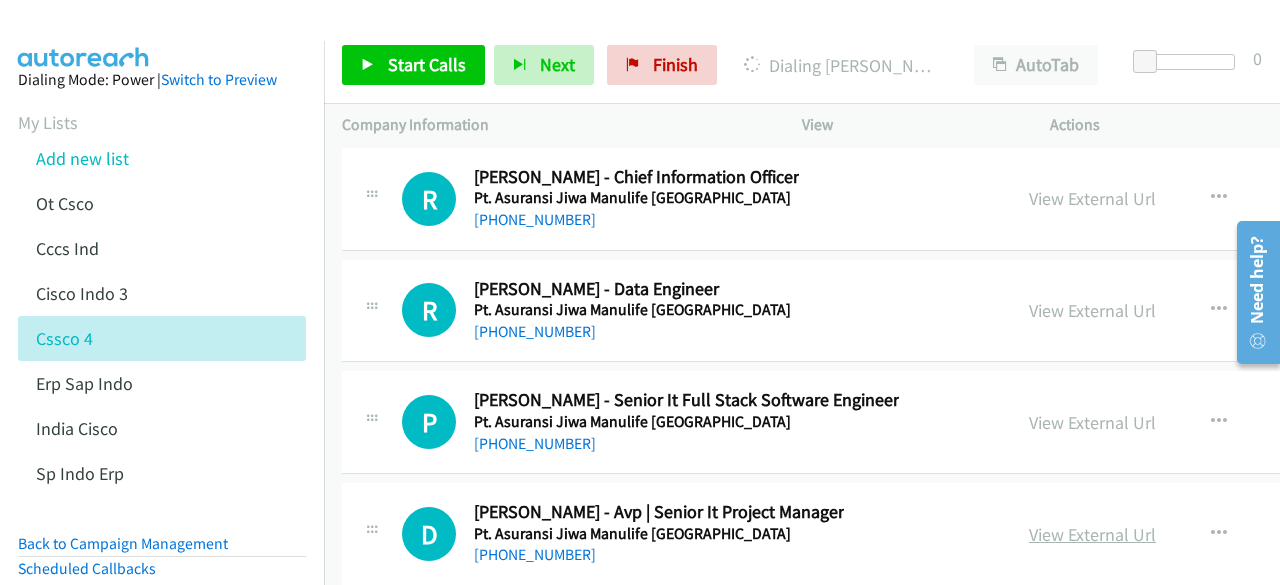 click on "View External Url" at bounding box center [1092, 534] 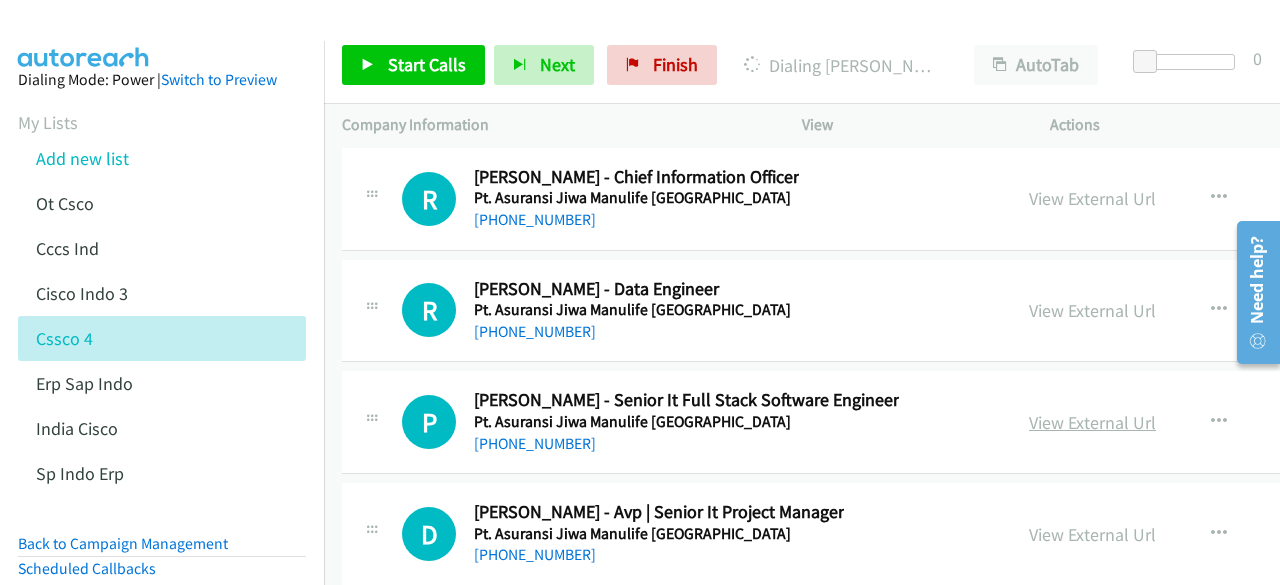 click on "View External Url" at bounding box center [1092, 422] 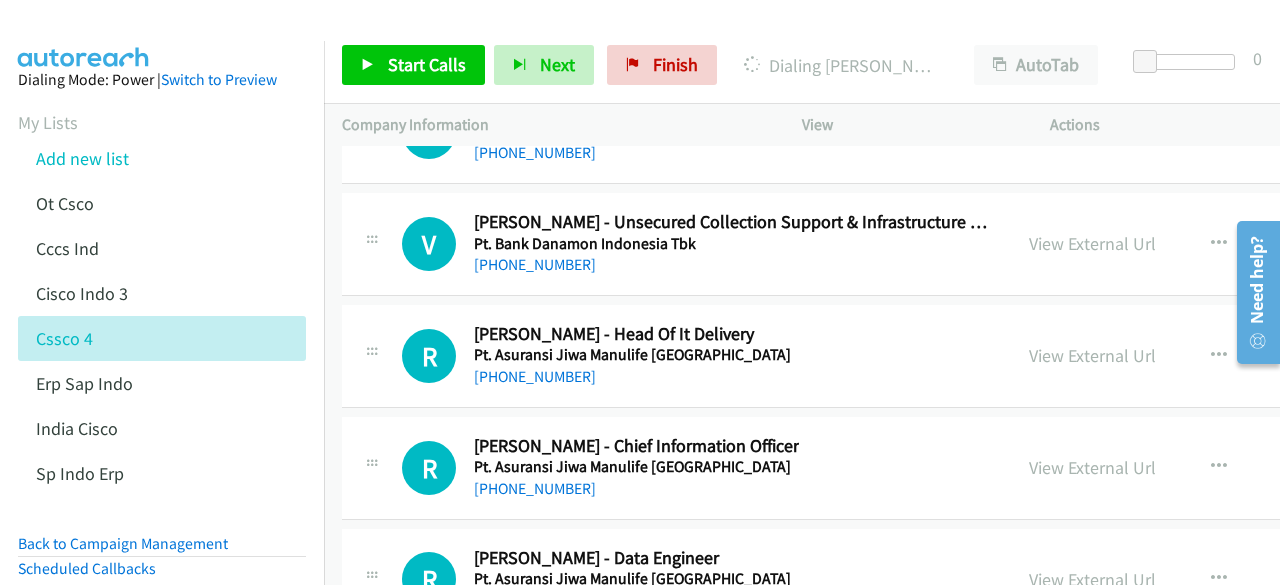 scroll, scrollTop: 62270, scrollLeft: 0, axis: vertical 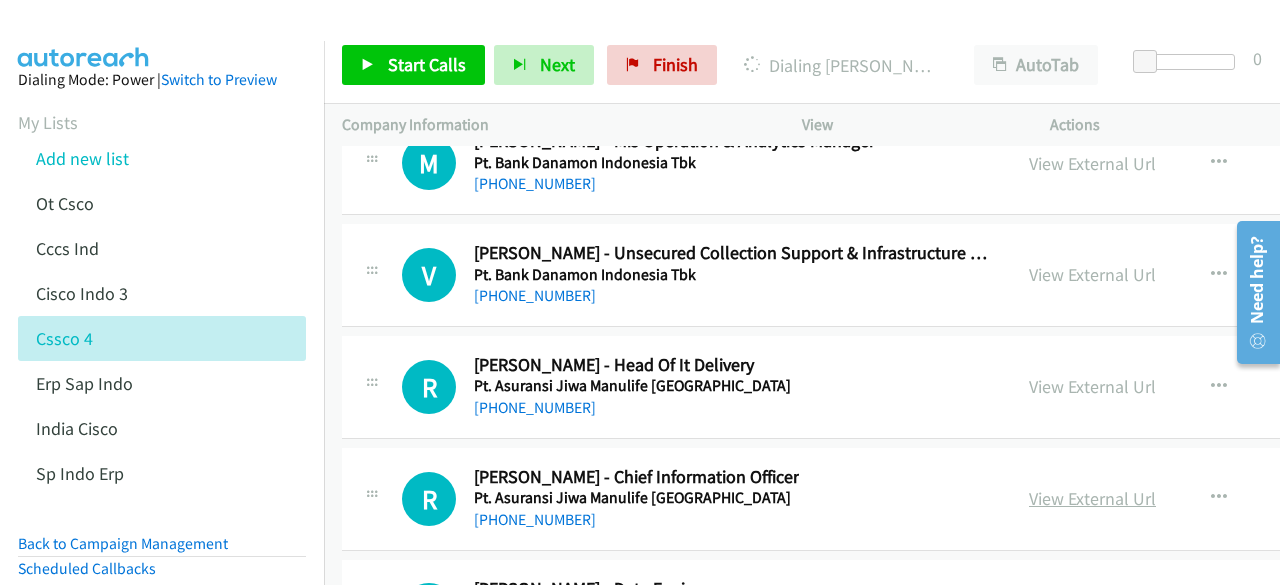 click on "View External Url" at bounding box center (1092, 498) 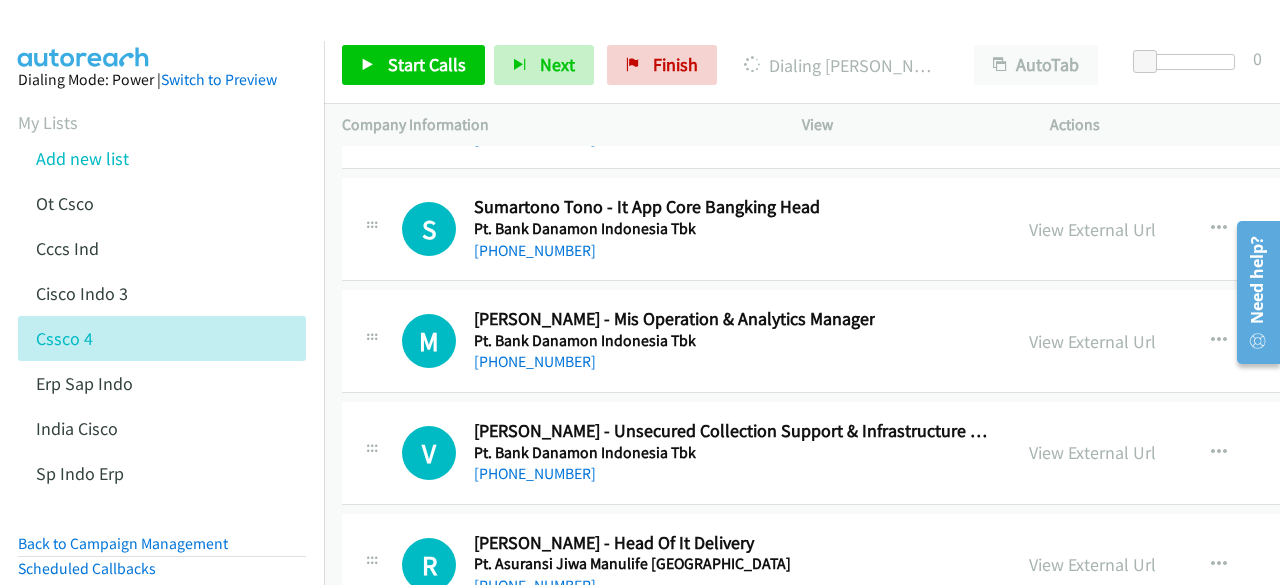 scroll, scrollTop: 62070, scrollLeft: 0, axis: vertical 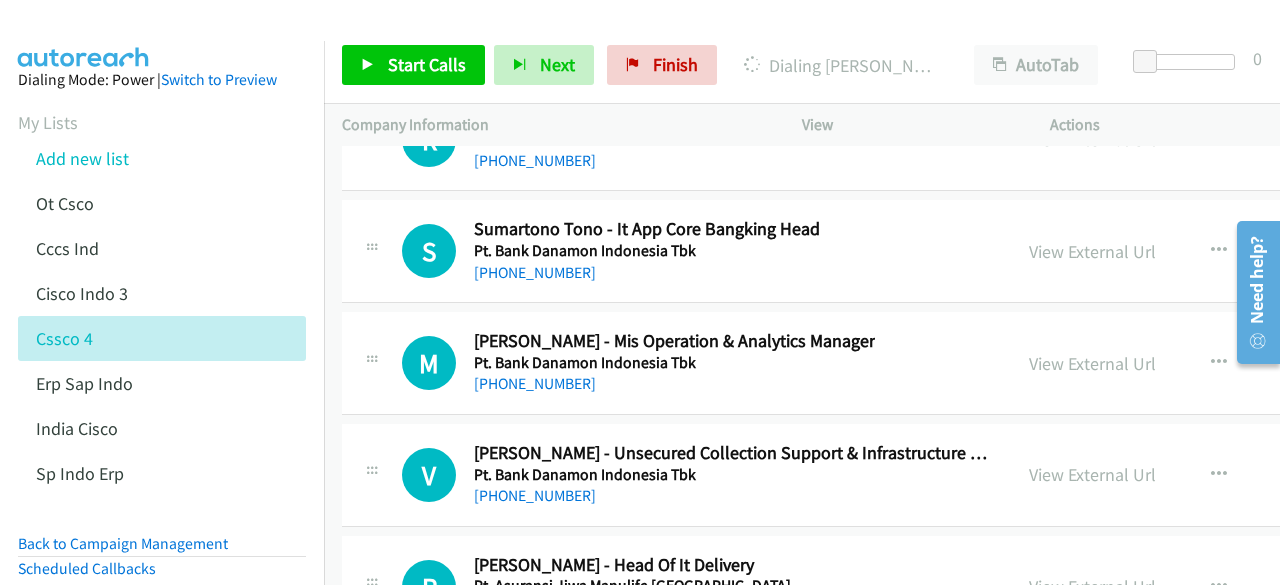 click on "View External Url" at bounding box center [1092, 586] 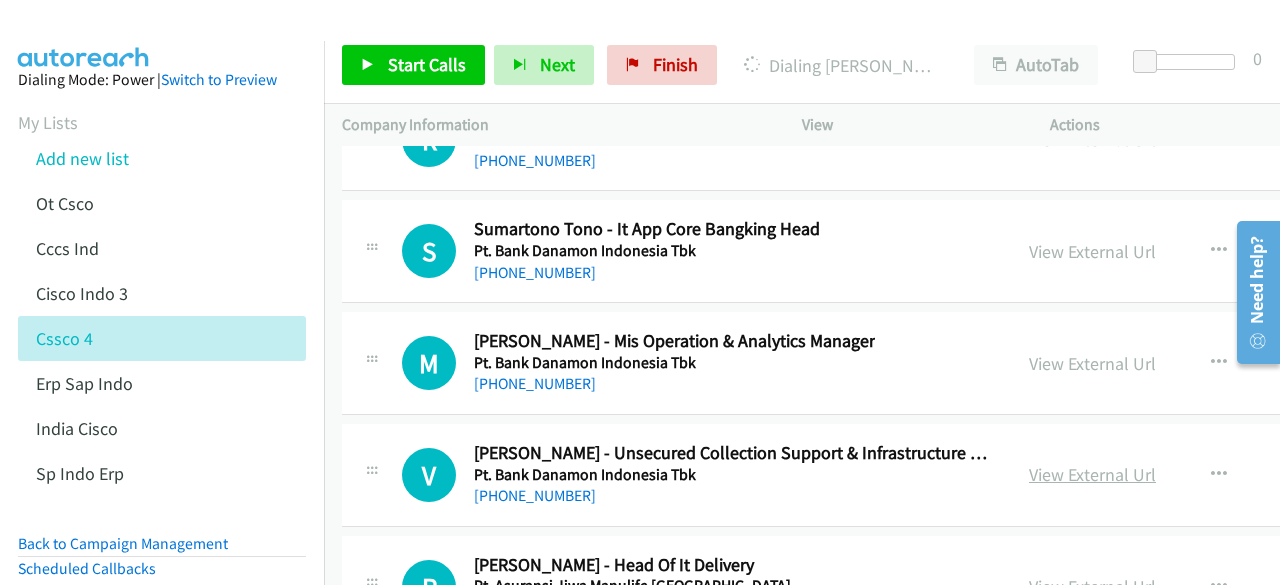 click on "View External Url" at bounding box center [1092, 474] 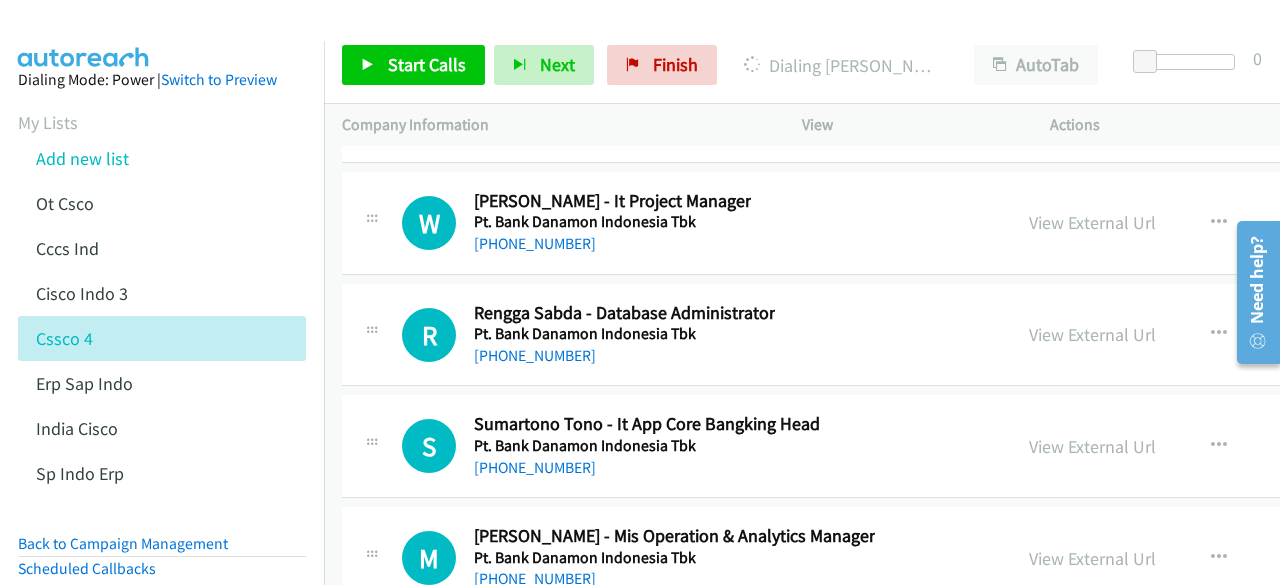 scroll, scrollTop: 61870, scrollLeft: 0, axis: vertical 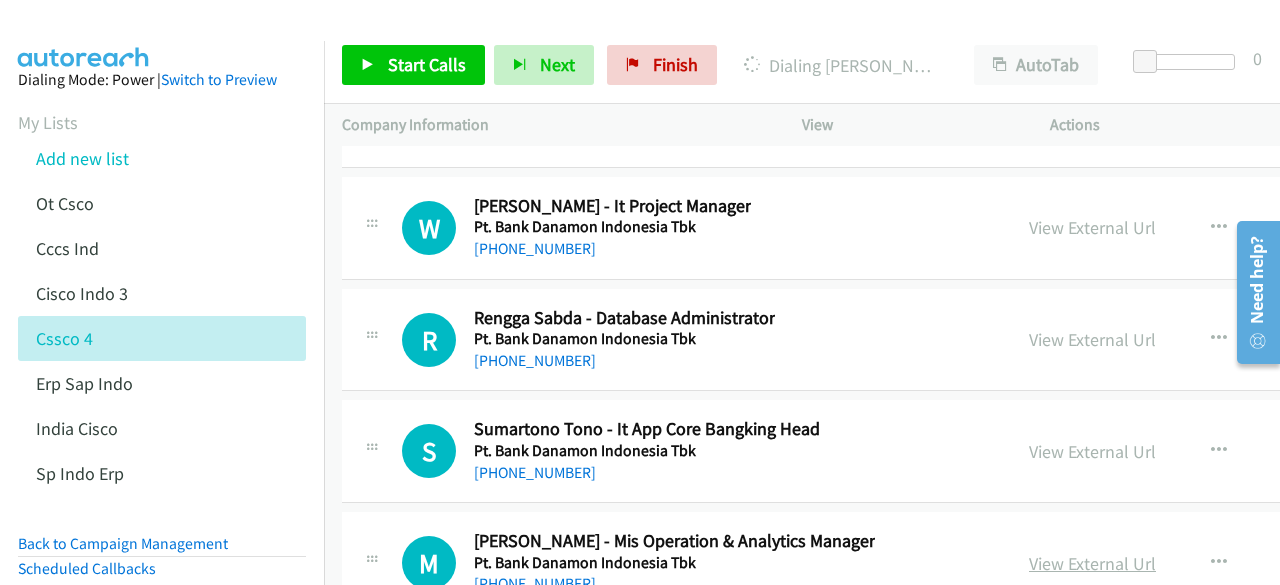 click on "View External Url" at bounding box center (1092, 563) 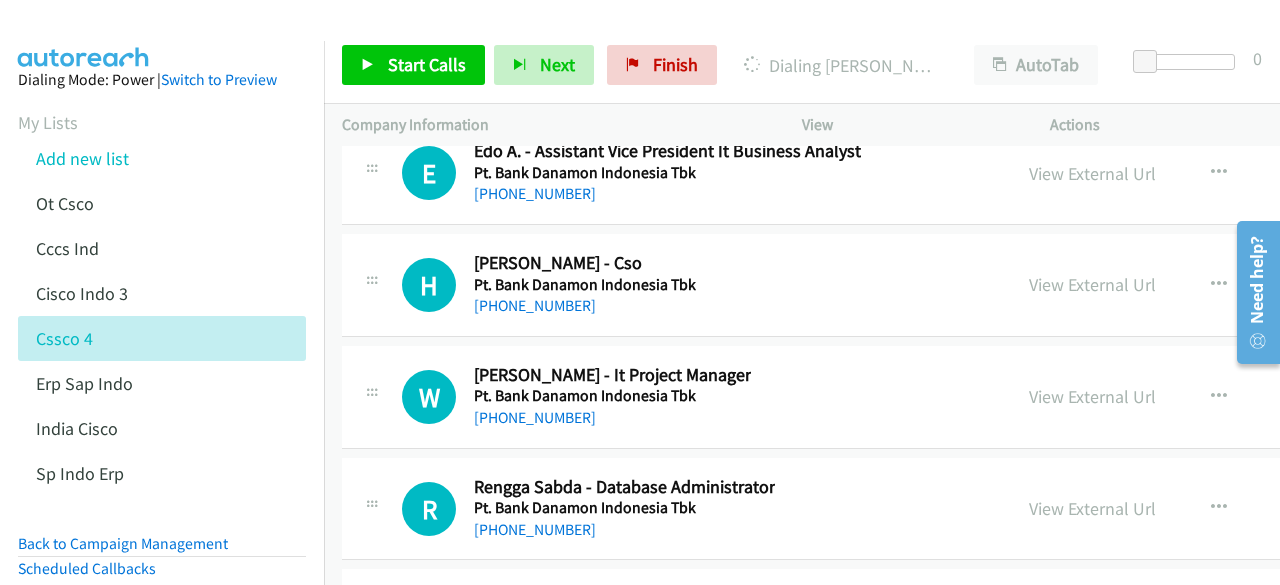 scroll, scrollTop: 61670, scrollLeft: 0, axis: vertical 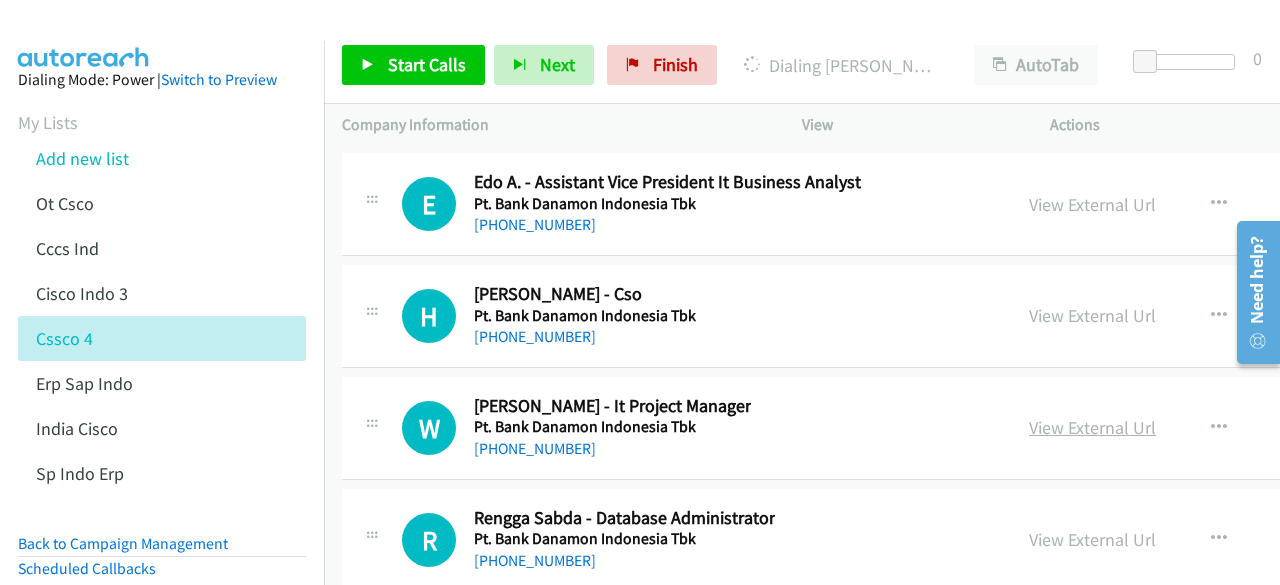 click on "View External Url" at bounding box center [1092, 427] 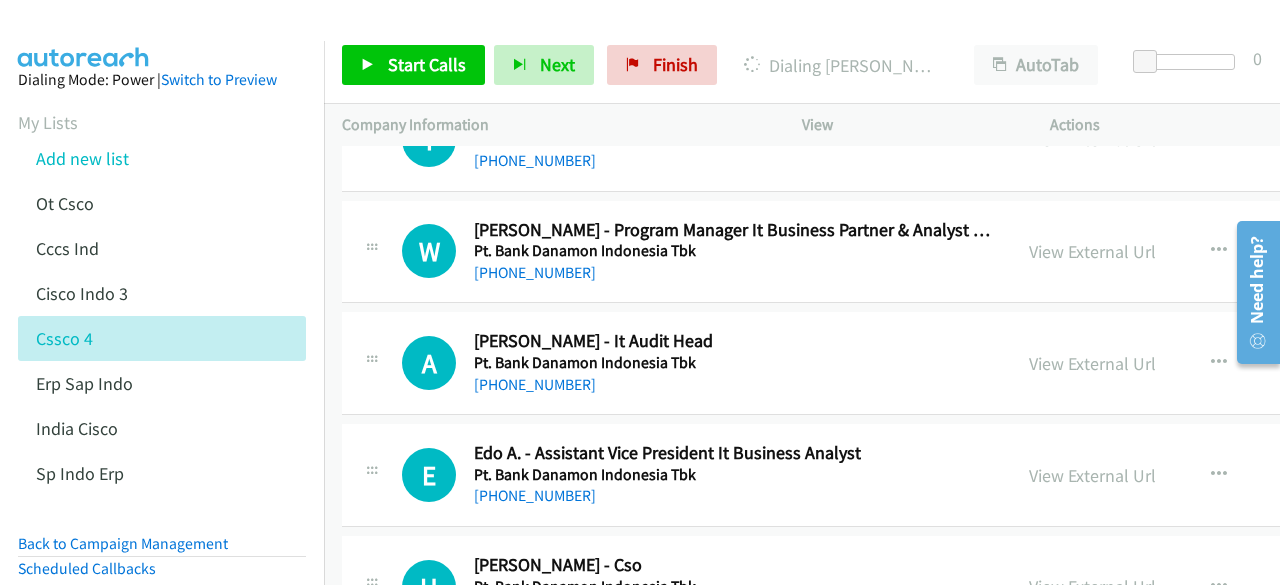 scroll, scrollTop: 61370, scrollLeft: 0, axis: vertical 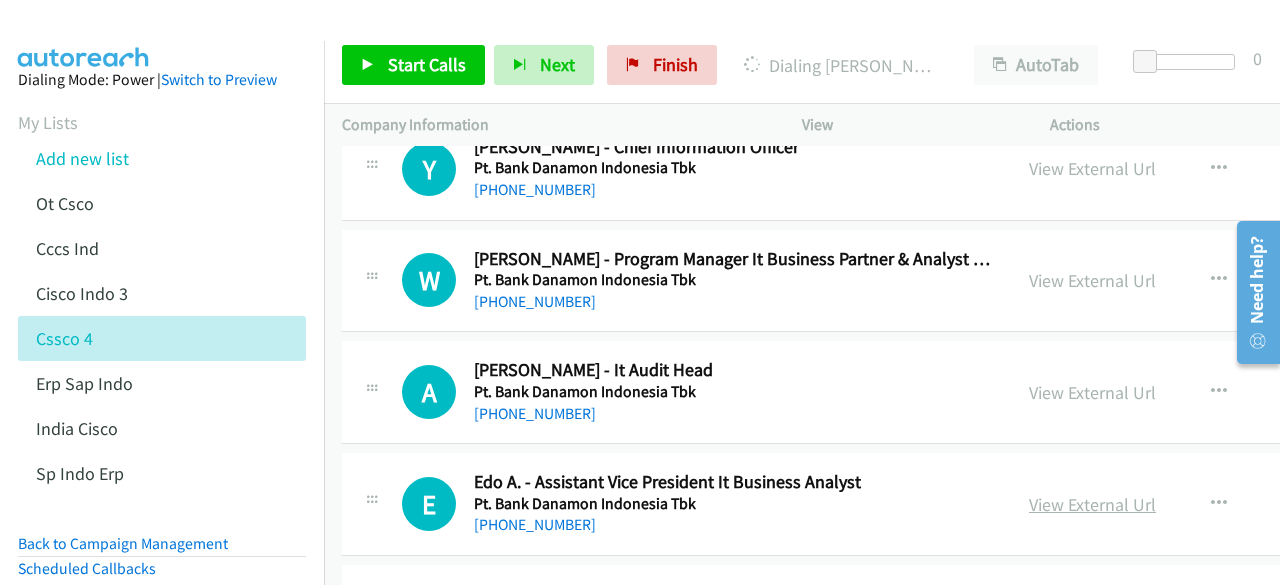 click on "View External Url" at bounding box center (1092, 504) 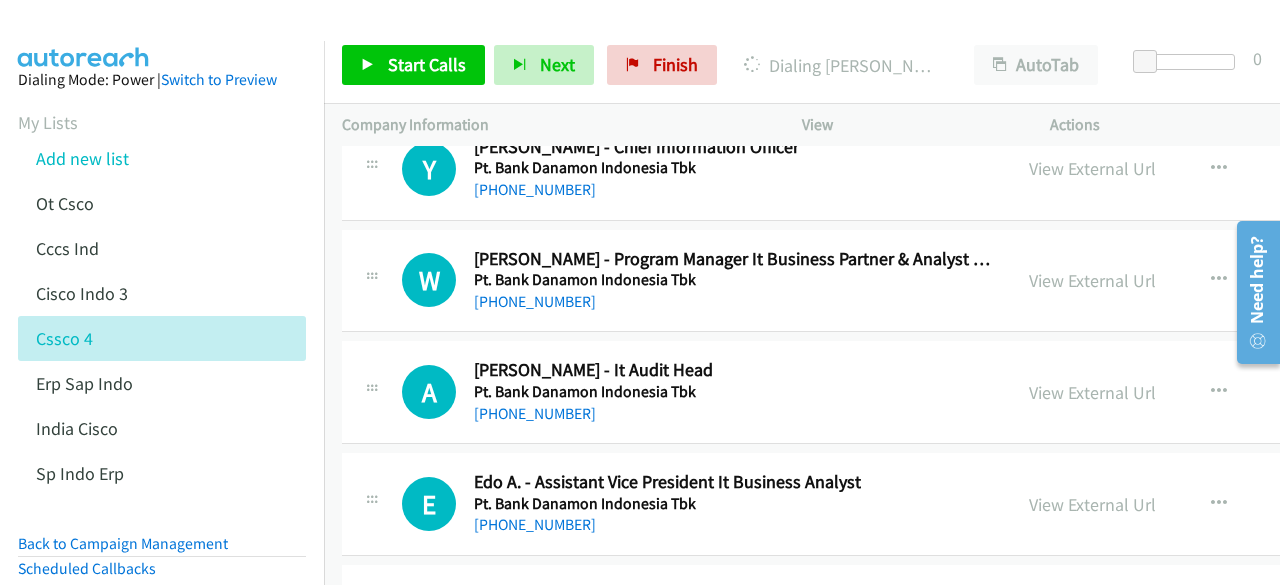 click on "View External Url" at bounding box center [1092, 615] 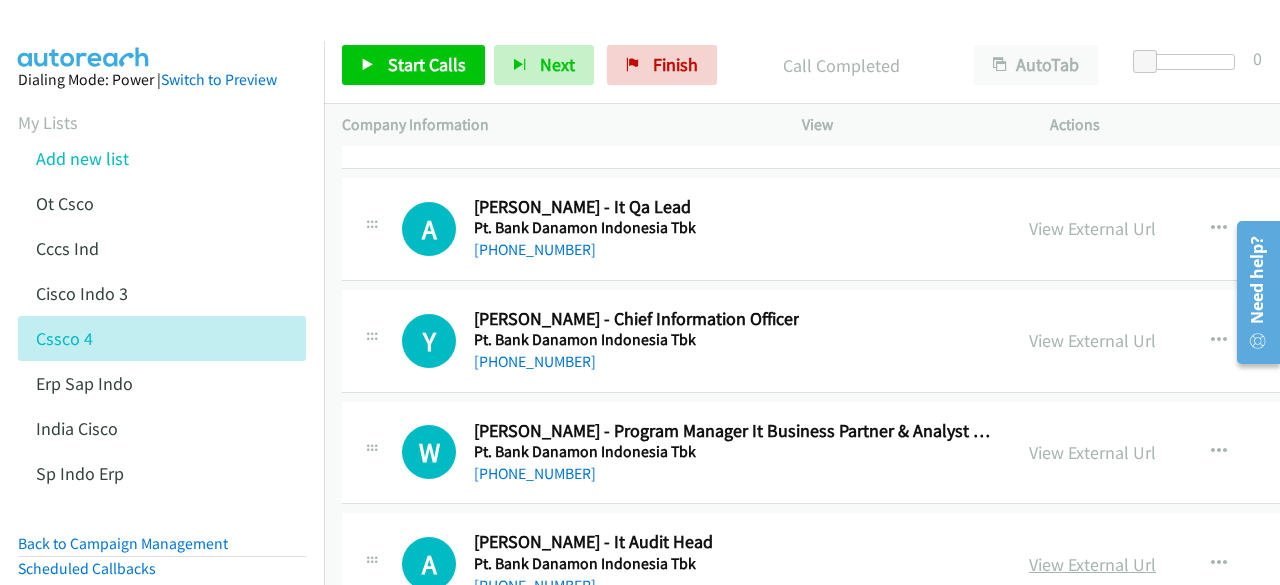 scroll, scrollTop: 61170, scrollLeft: 0, axis: vertical 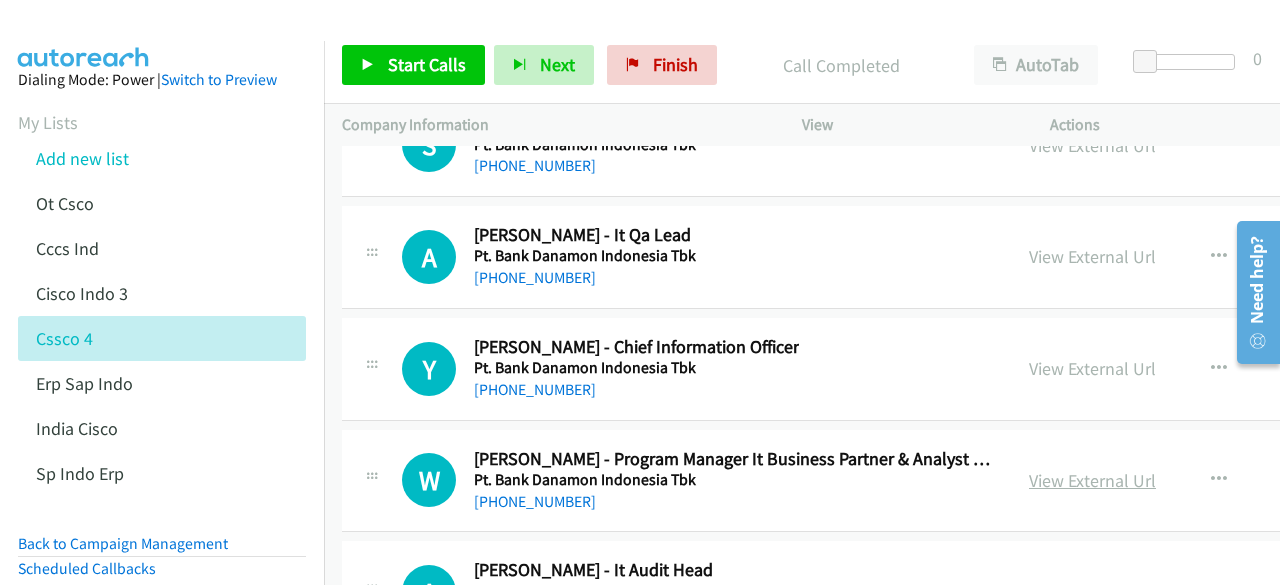 click on "View External Url" at bounding box center [1092, 480] 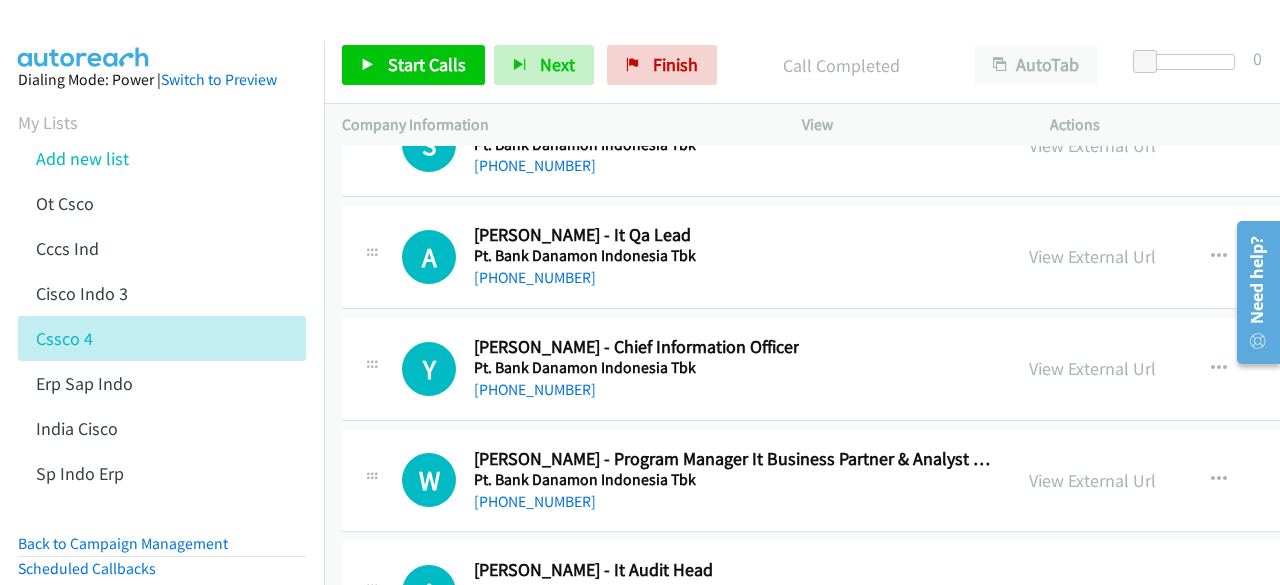 scroll, scrollTop: 61070, scrollLeft: 0, axis: vertical 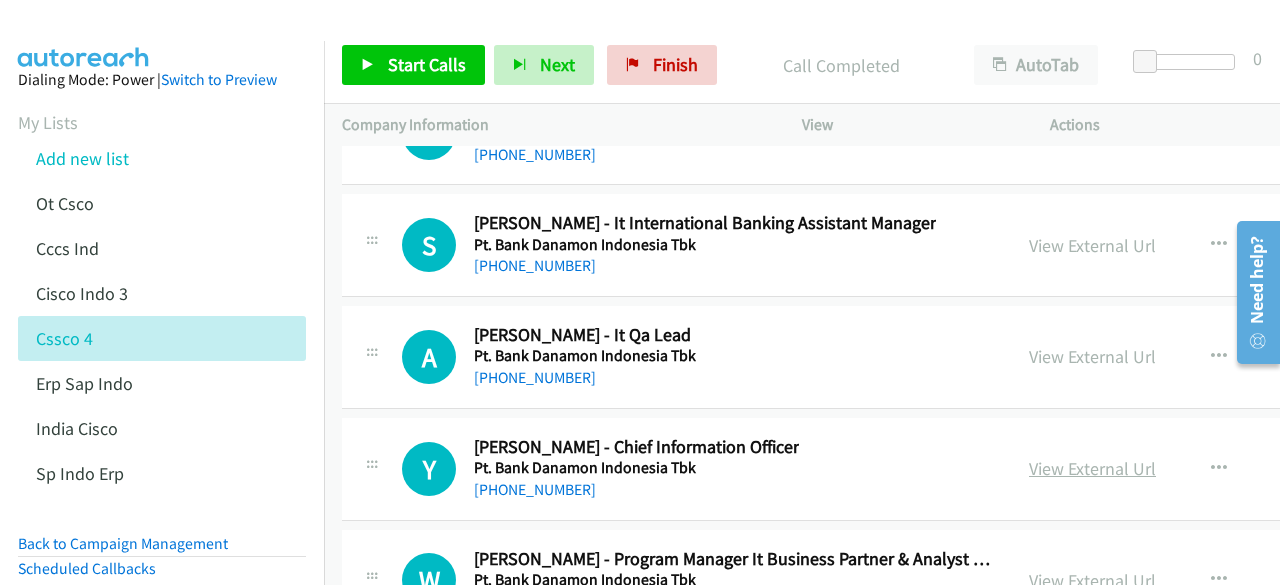 click on "View External Url" at bounding box center (1092, 468) 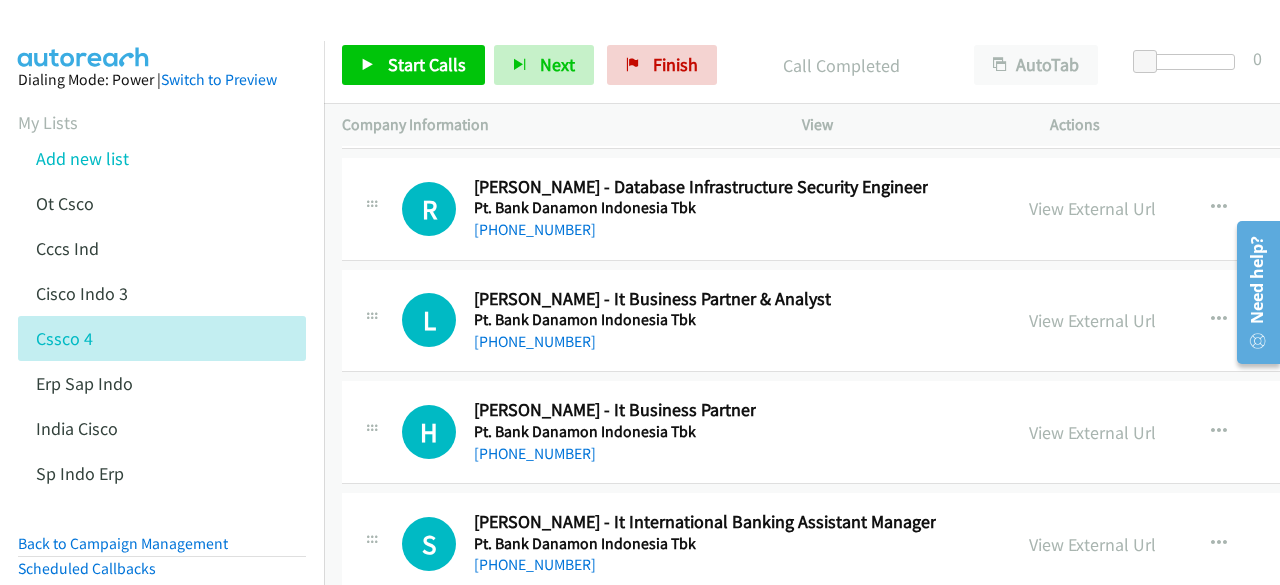 scroll, scrollTop: 60770, scrollLeft: 0, axis: vertical 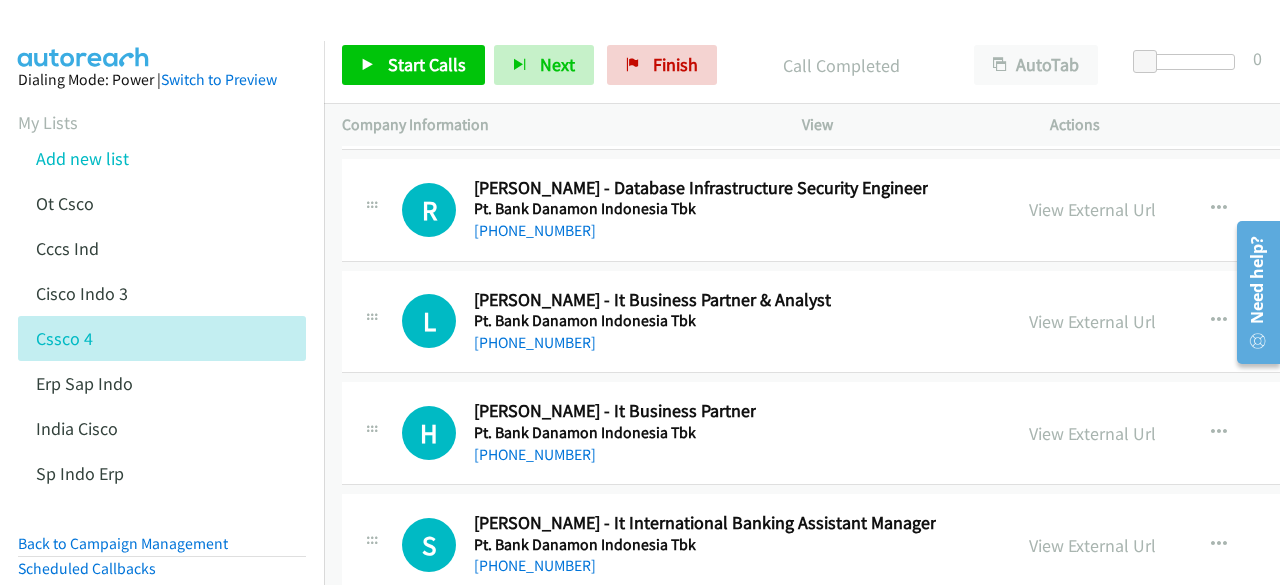 click on "View External Url" at bounding box center [1092, 656] 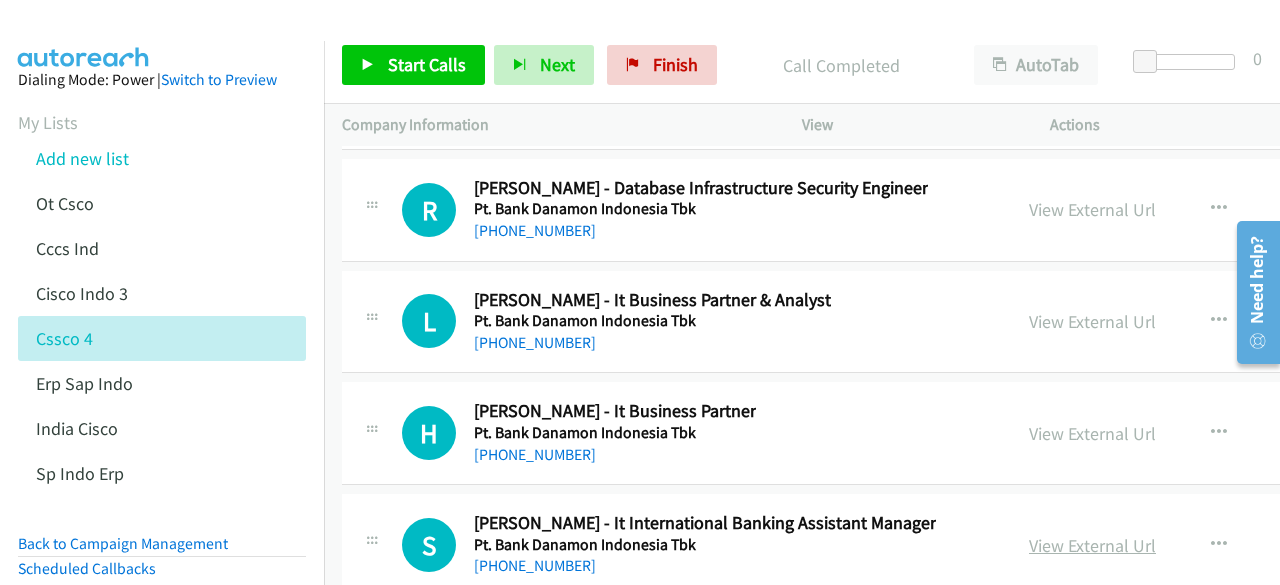 click on "View External Url" at bounding box center (1092, 545) 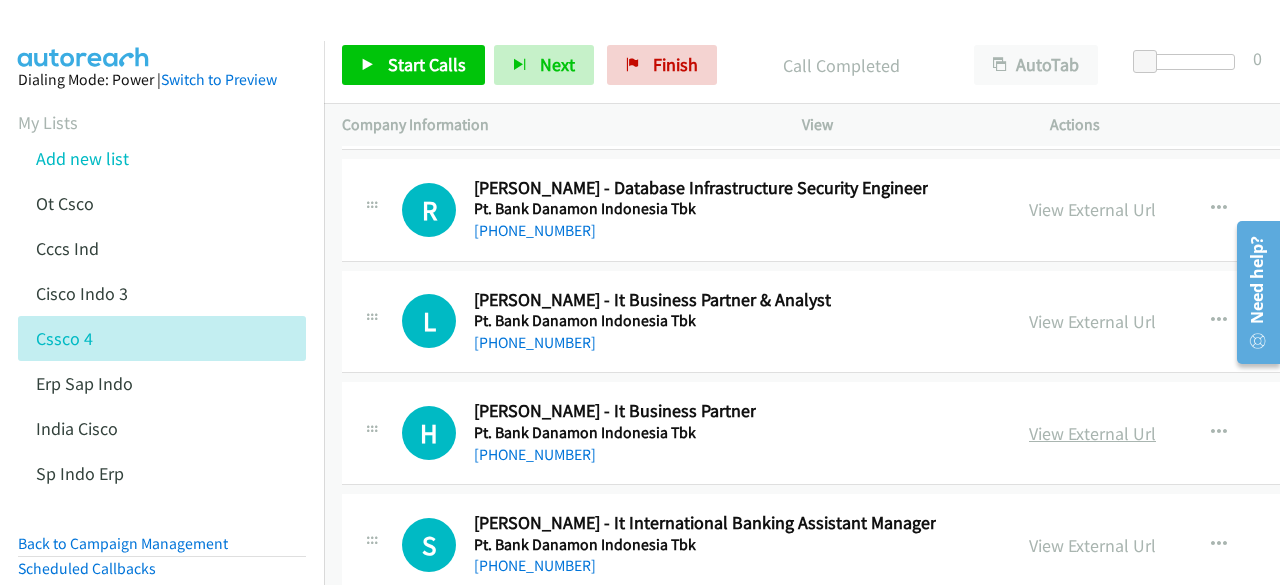 click on "View External Url" at bounding box center (1092, 433) 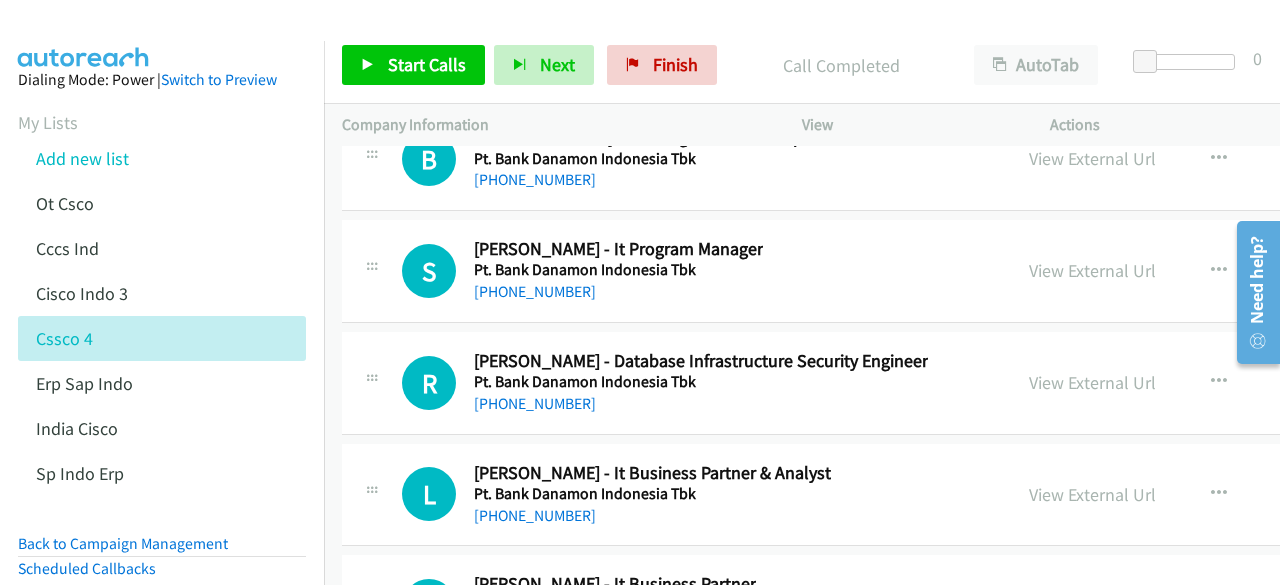 scroll, scrollTop: 60570, scrollLeft: 0, axis: vertical 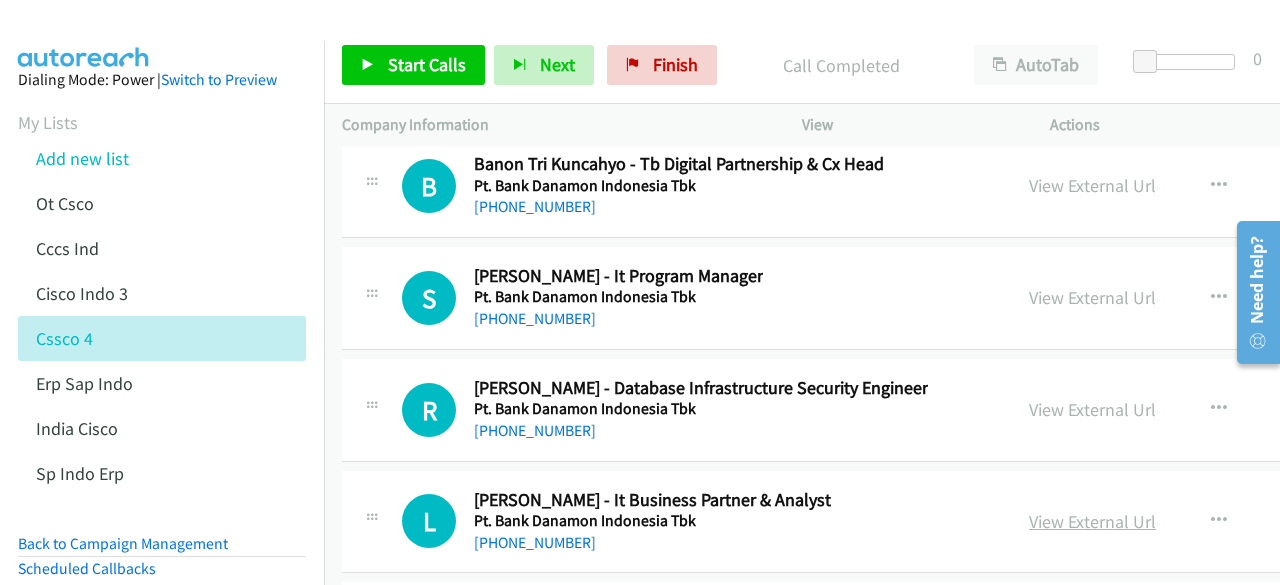 click on "View External Url" at bounding box center (1092, 521) 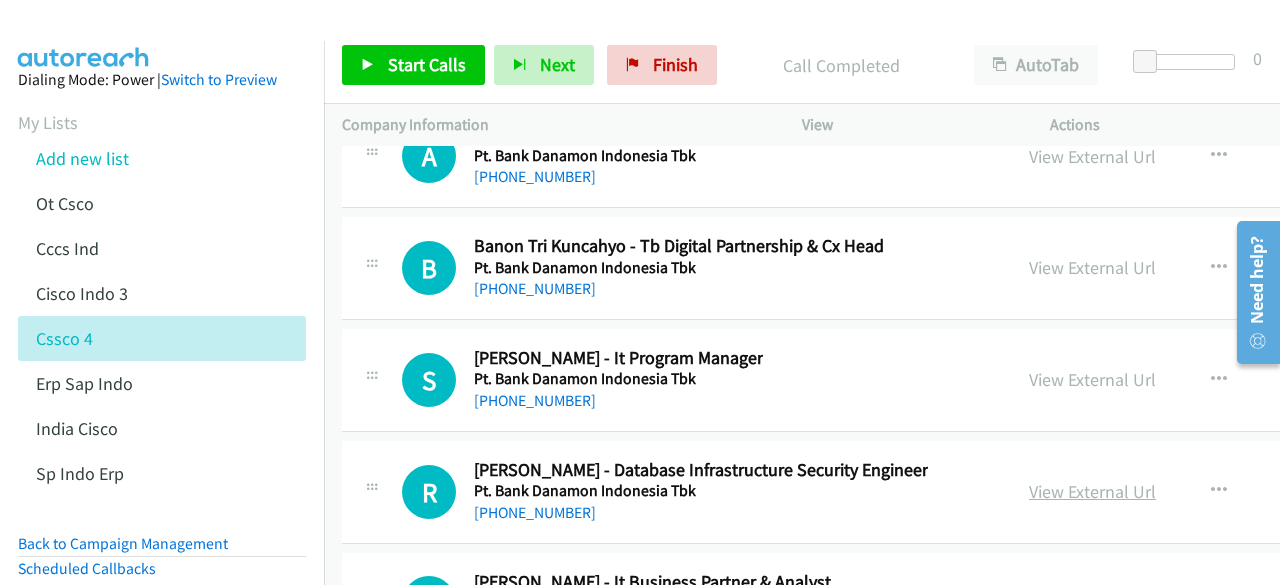 scroll, scrollTop: 60470, scrollLeft: 0, axis: vertical 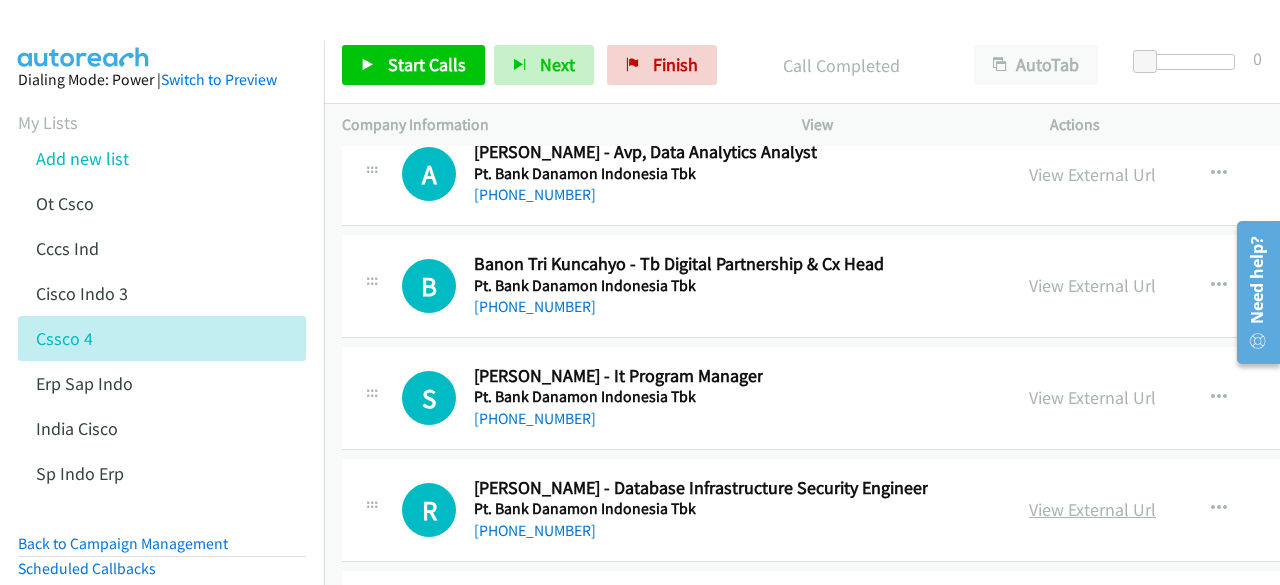 click on "View External Url" at bounding box center (1092, 509) 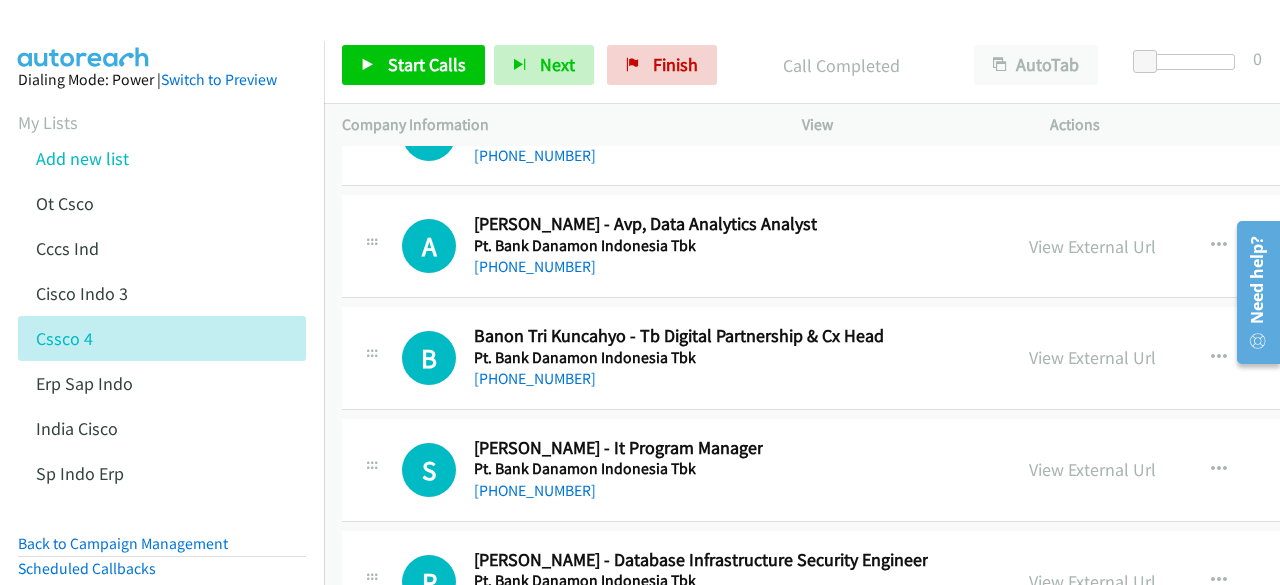 scroll, scrollTop: 60370, scrollLeft: 0, axis: vertical 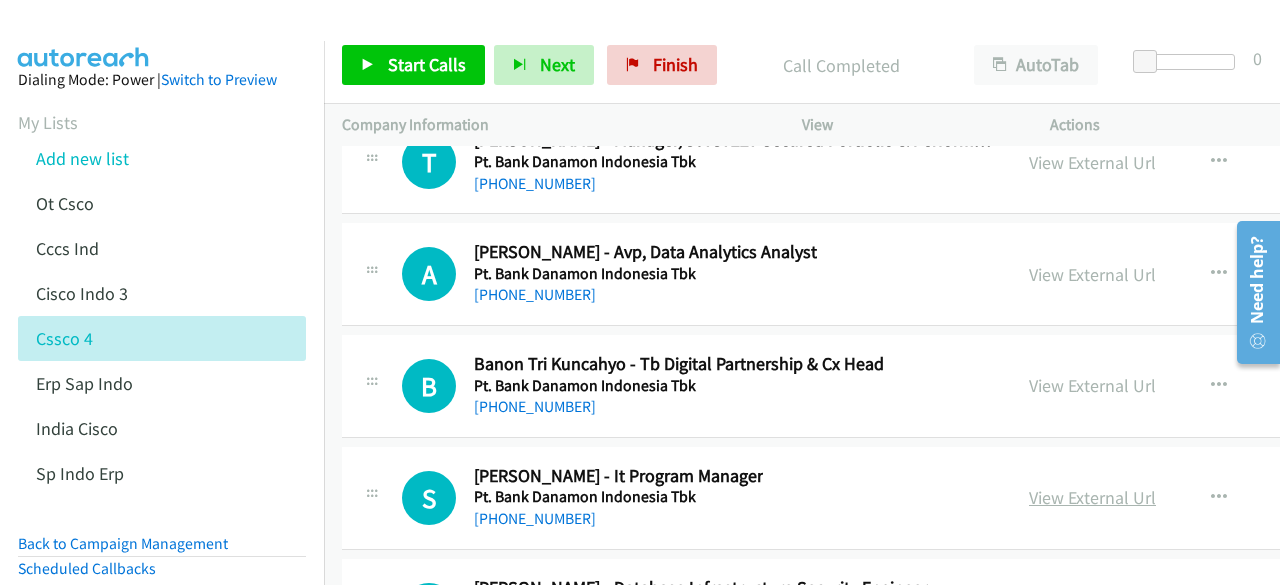 click on "View External Url" at bounding box center (1092, 497) 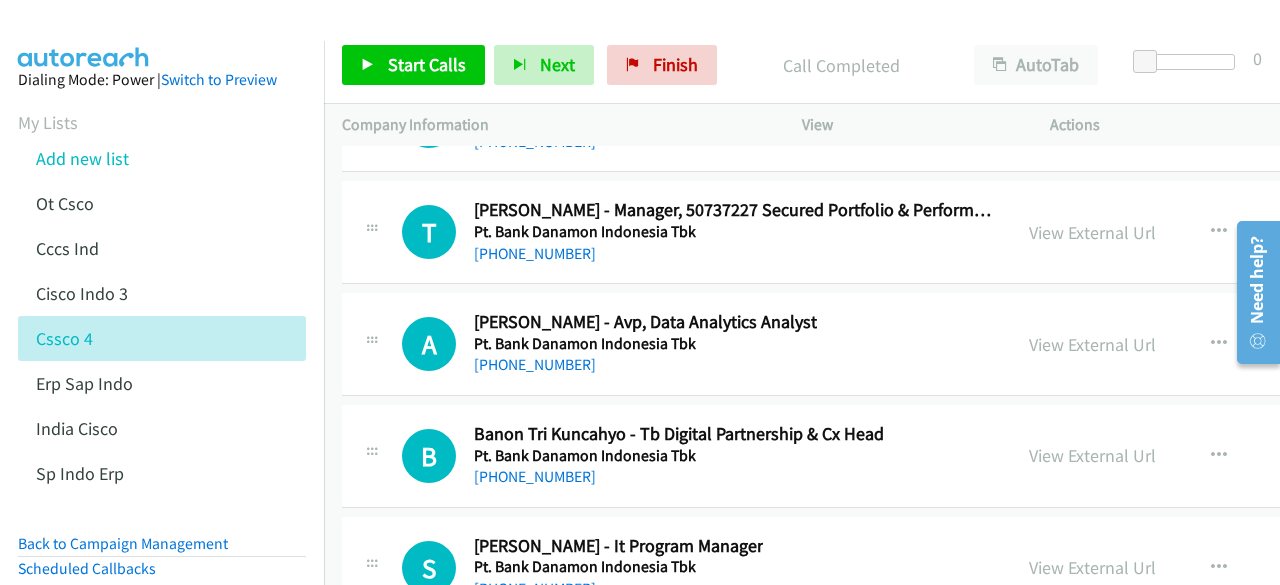 scroll, scrollTop: 60270, scrollLeft: 0, axis: vertical 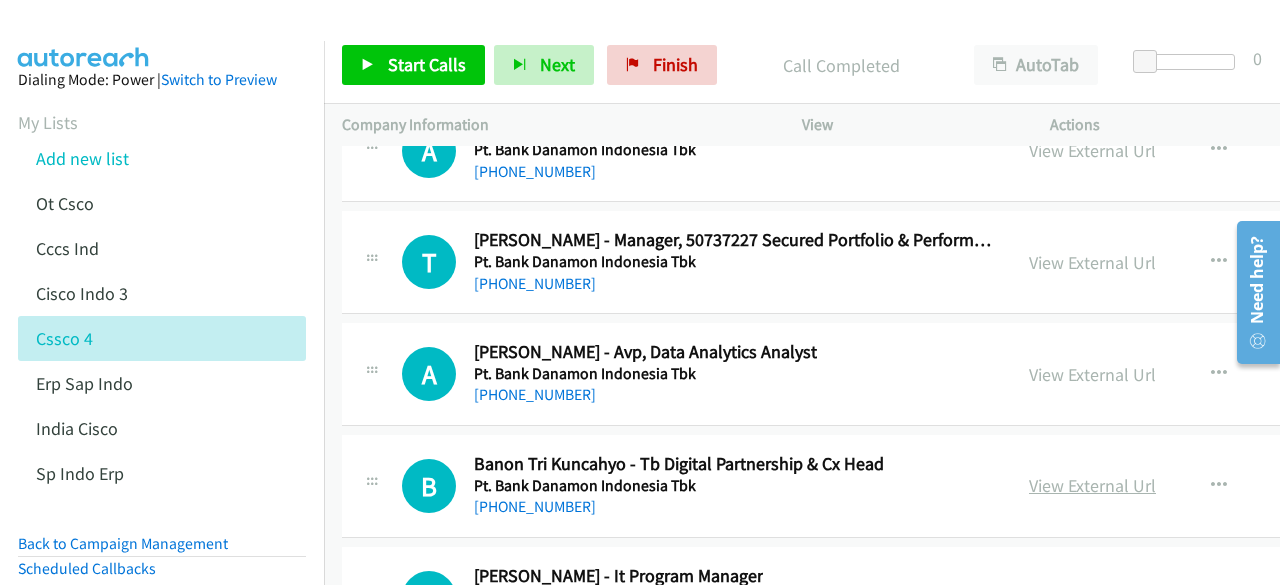 click on "View External Url" at bounding box center (1092, 485) 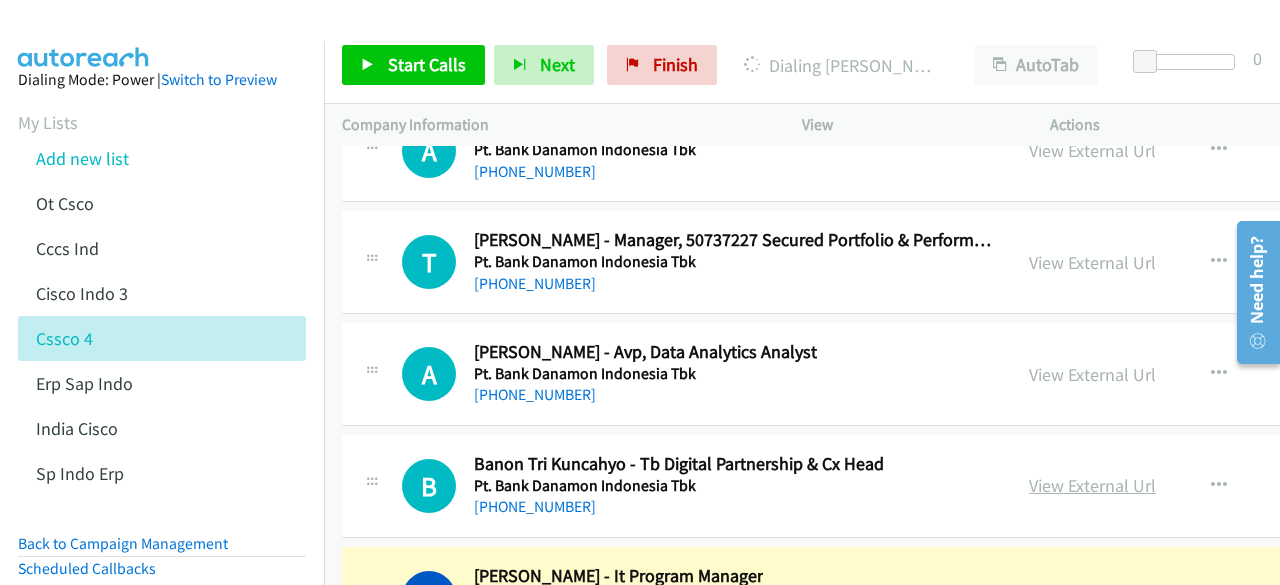 scroll, scrollTop: 60170, scrollLeft: 0, axis: vertical 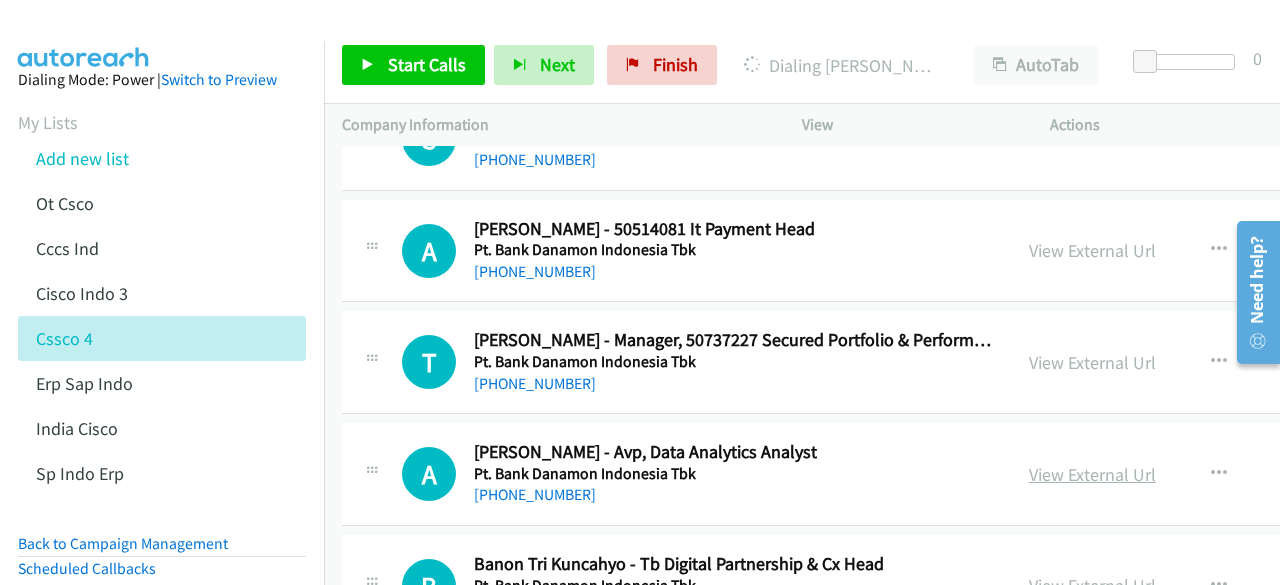 click on "View External Url" at bounding box center (1092, 474) 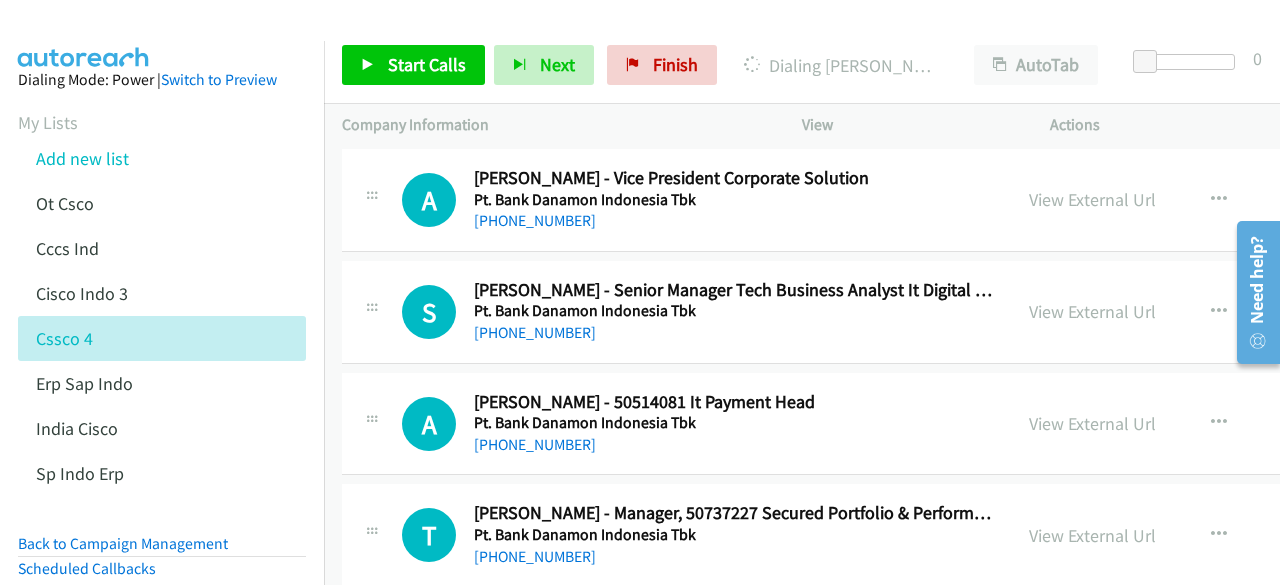 scroll, scrollTop: 59970, scrollLeft: 0, axis: vertical 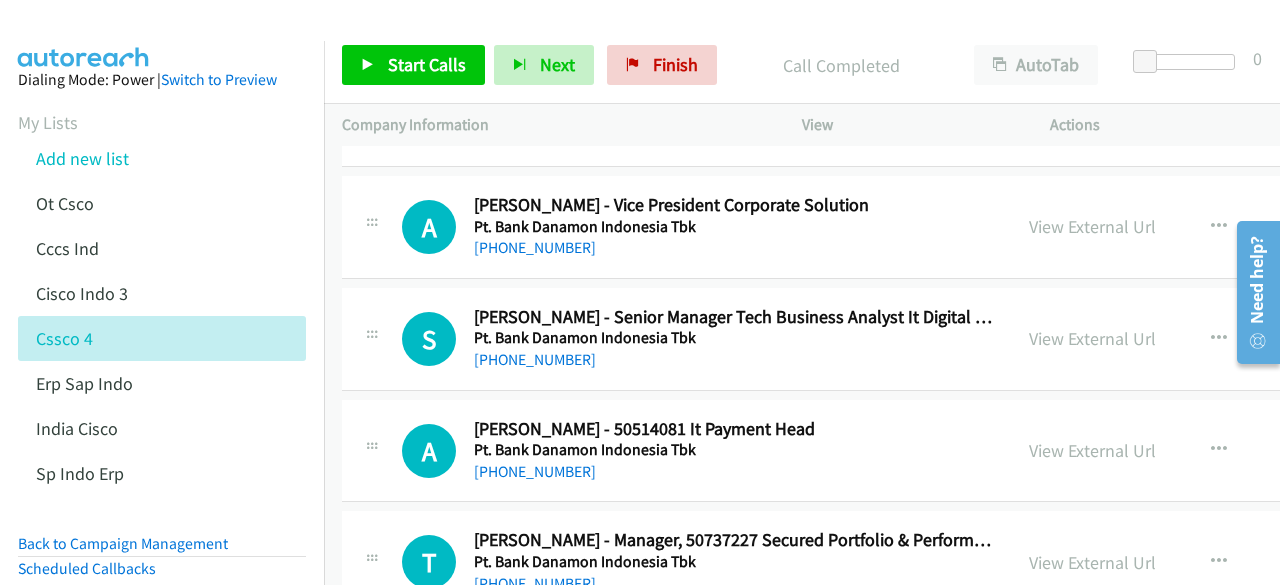 click on "T
Callback Scheduled
[PERSON_NAME] - Manager, 50737227 Secured Portfolio & Performance Analytic
Pt. Bank Danamon Indonesia Tbk
[GEOGRAPHIC_DATA]/[GEOGRAPHIC_DATA]
[PHONE_NUMBER]
View External Url
View External Url
Schedule/Manage Callback
Start Calls Here
Remove from list
Add to do not call list
Reset Call Status" at bounding box center [975, 563] 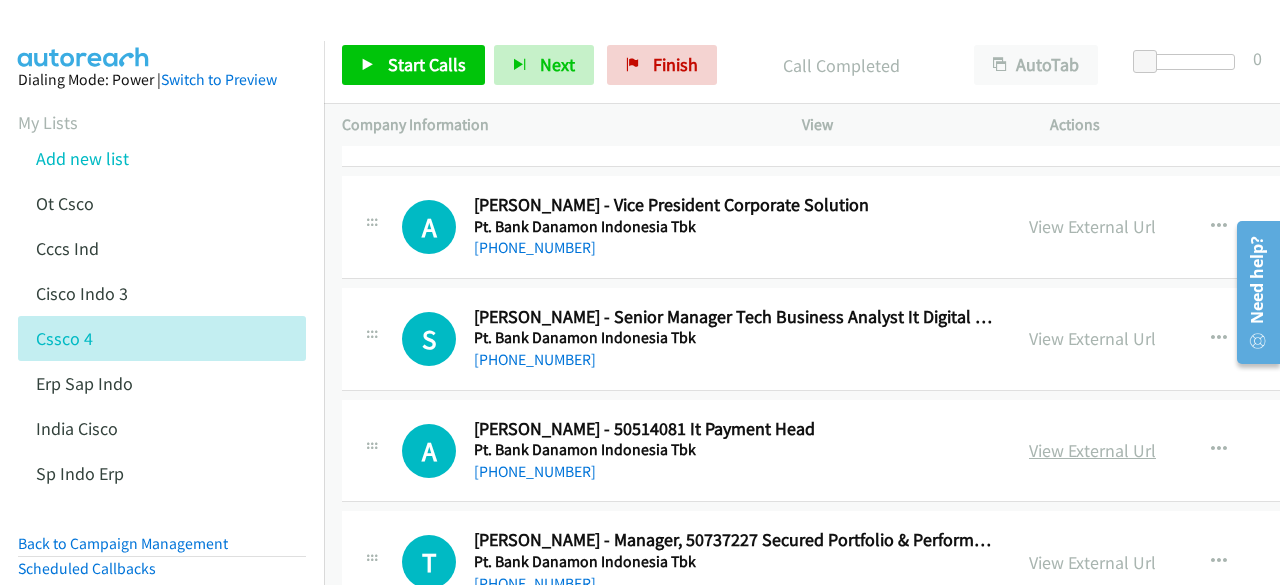 click on "View External Url" at bounding box center (1092, 450) 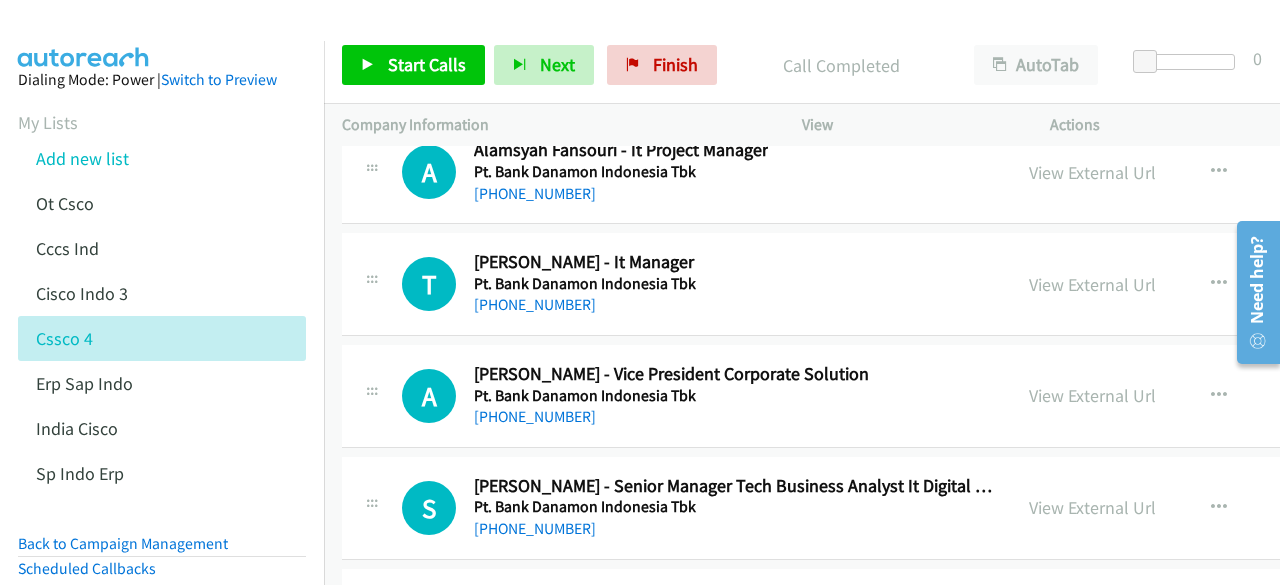 scroll, scrollTop: 59770, scrollLeft: 0, axis: vertical 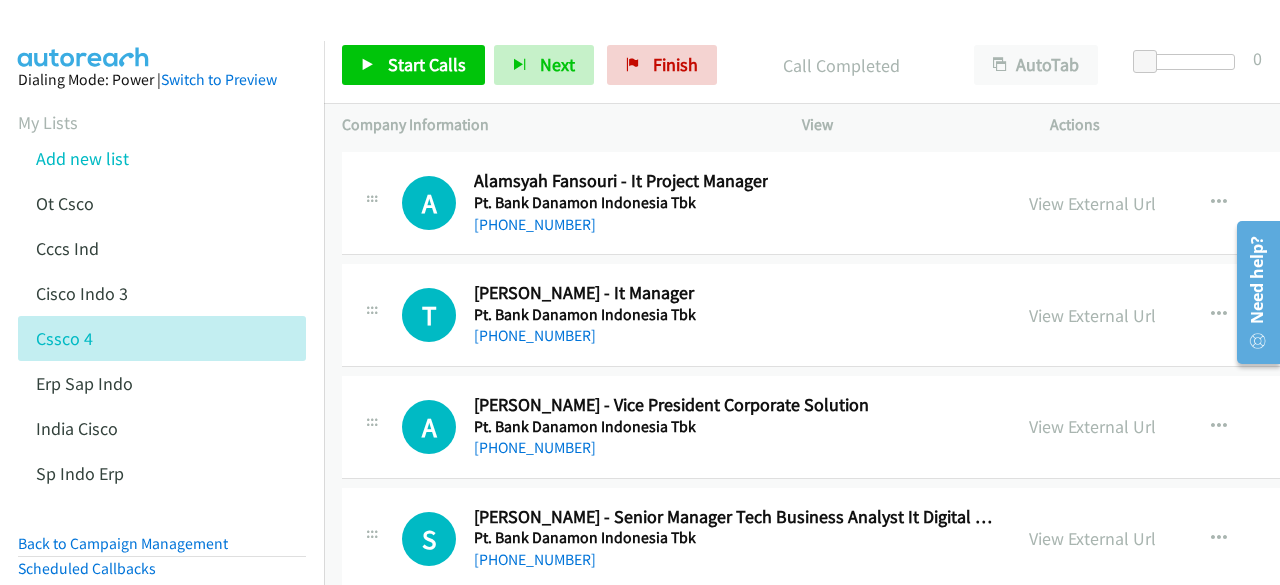click on "View External Url
View External Url
Schedule/Manage Callback
Start Calls Here
Remove from list
Add to do not call list
Reset Call Status" at bounding box center [1187, 539] 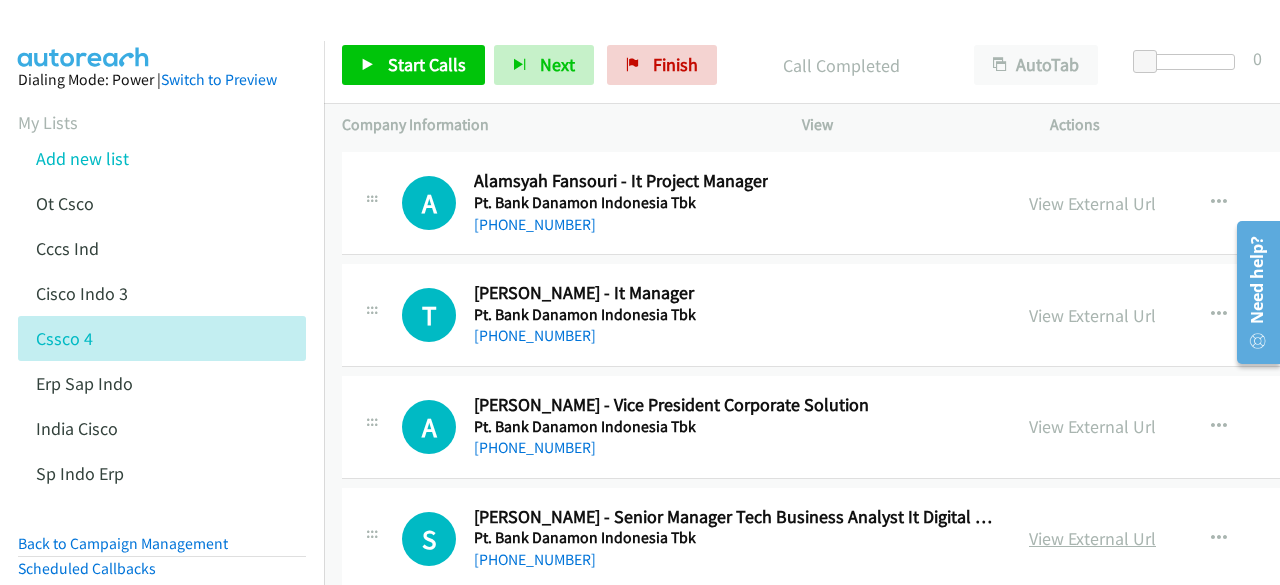 click on "View External Url" at bounding box center (1092, 538) 